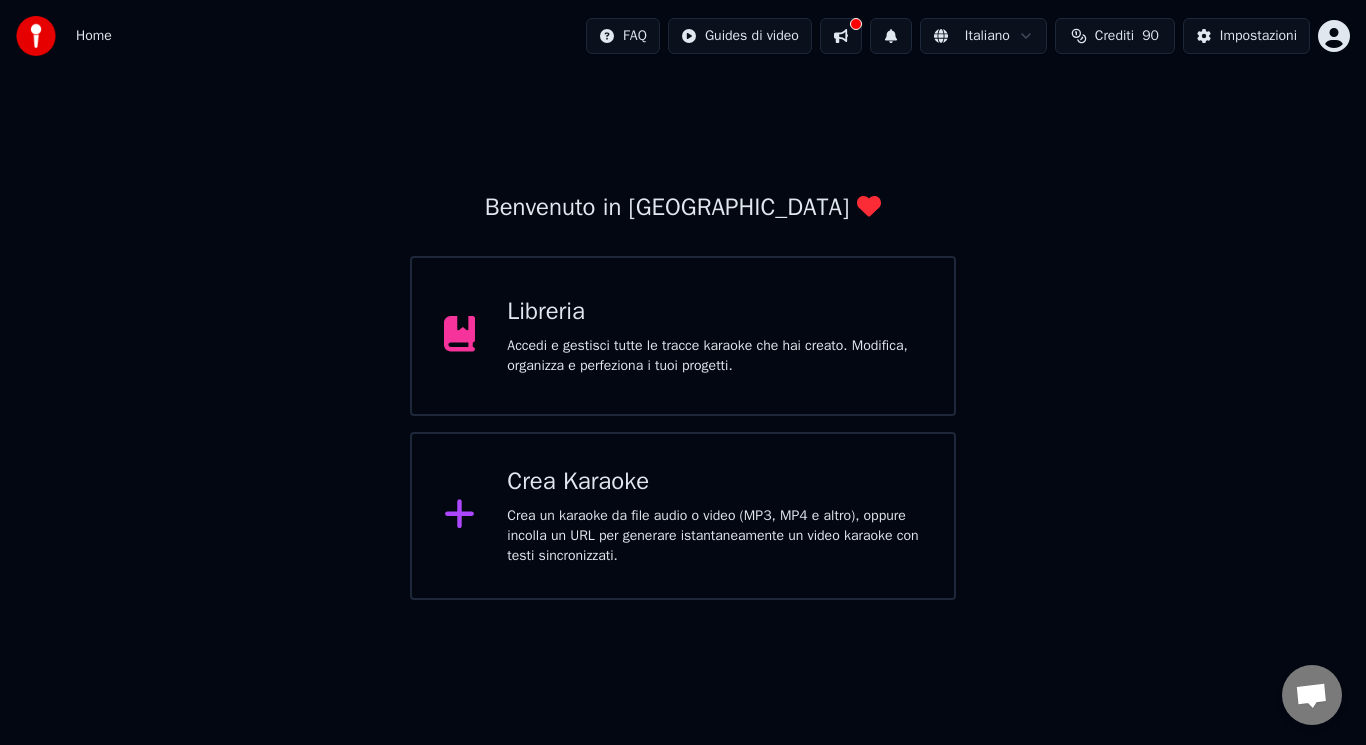 scroll, scrollTop: 0, scrollLeft: 0, axis: both 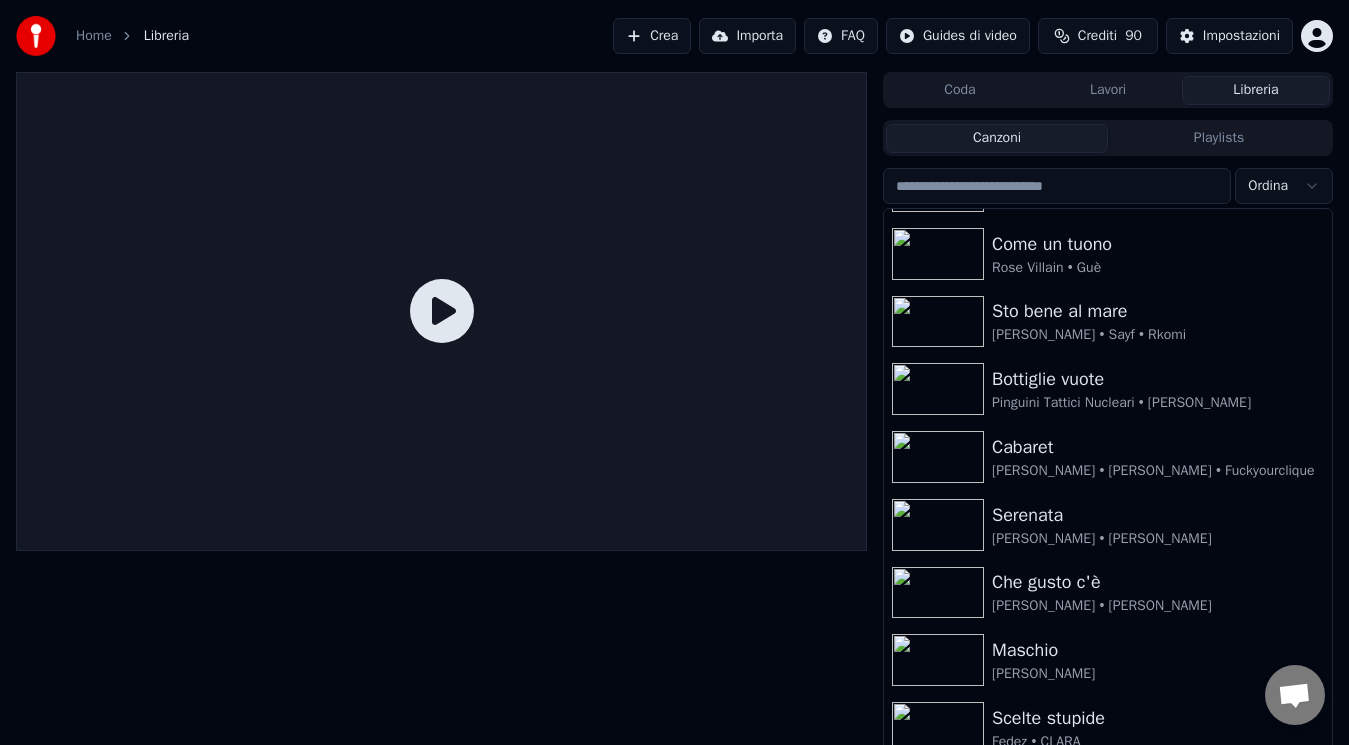 click on "Crea" at bounding box center (652, 36) 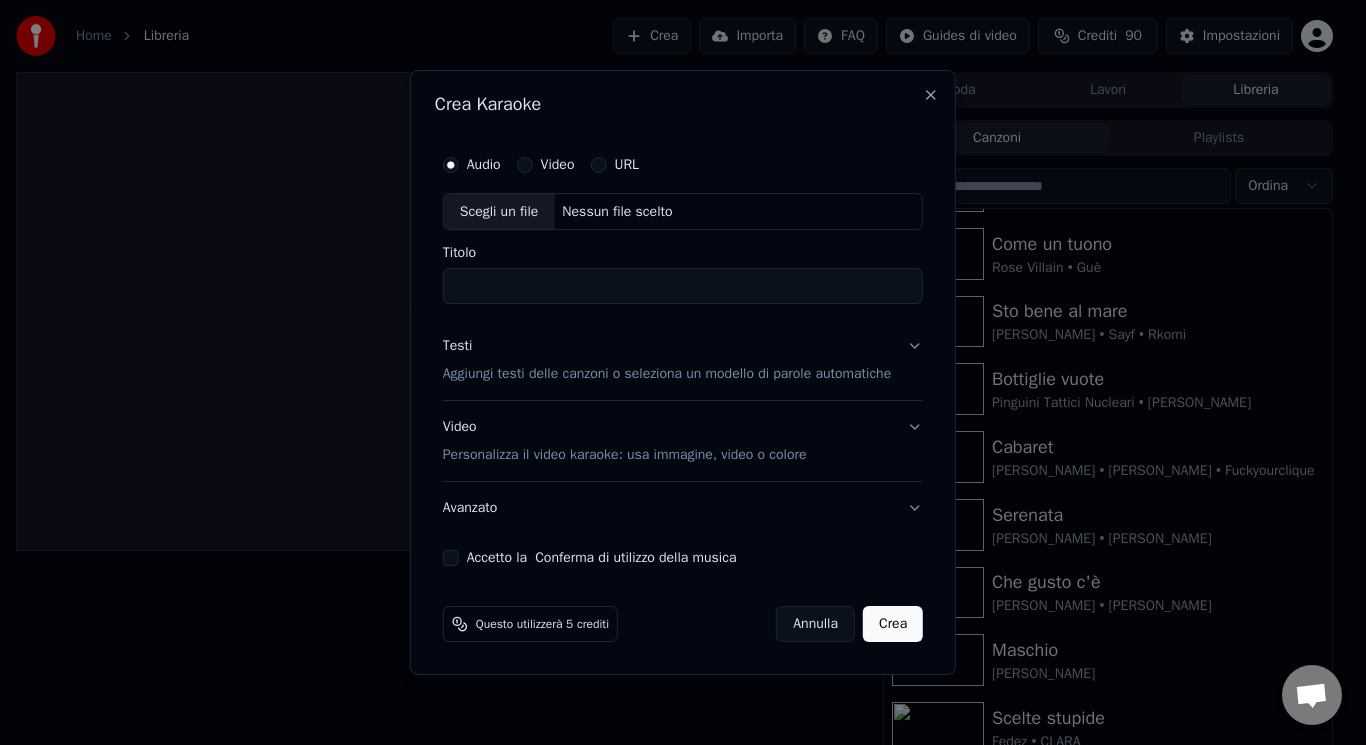 click on "Scegli un file" at bounding box center (499, 212) 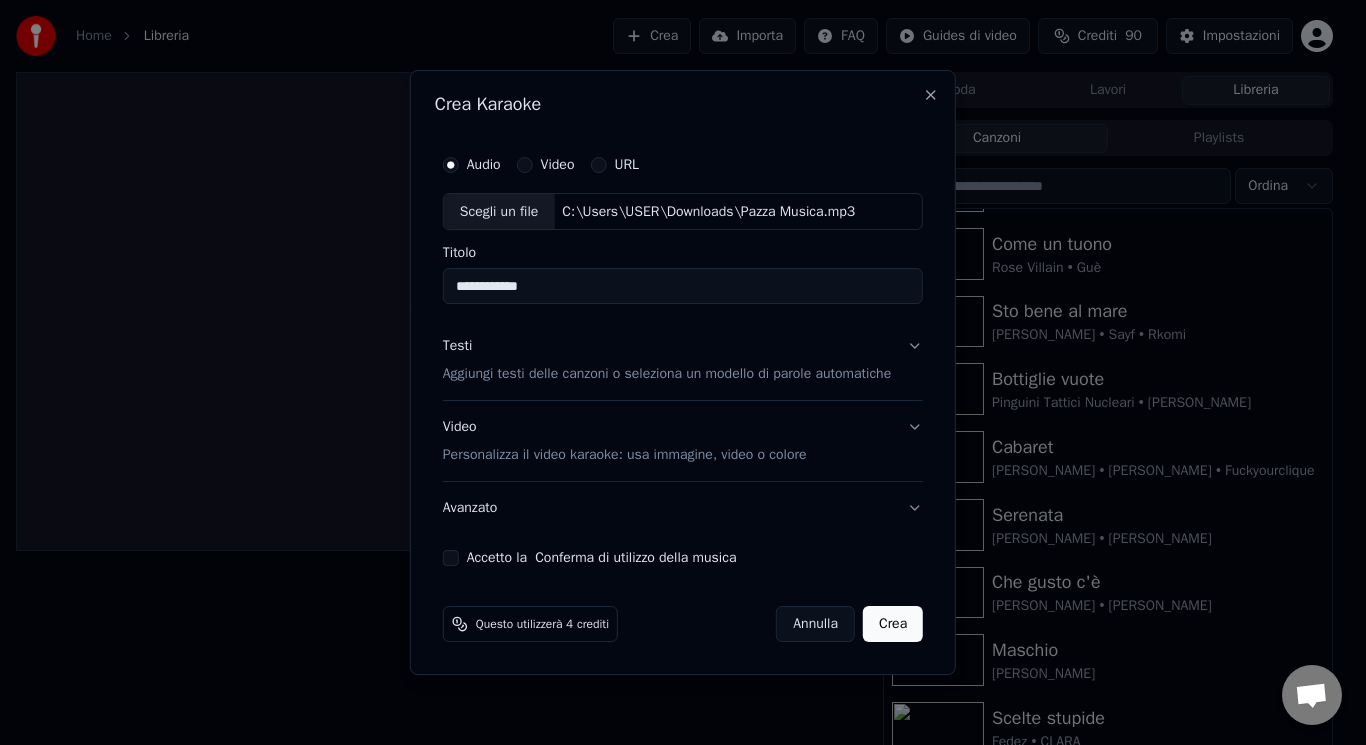 click on "**********" at bounding box center (683, 287) 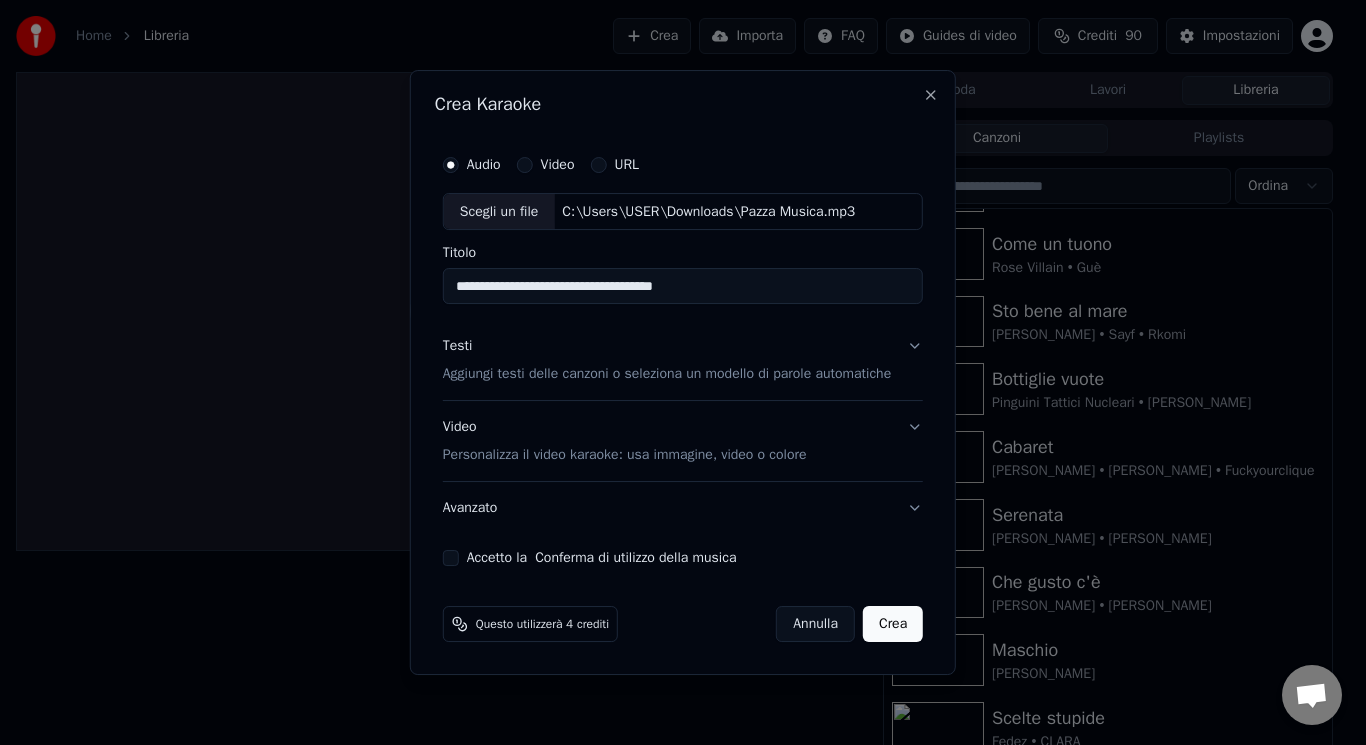 type on "**********" 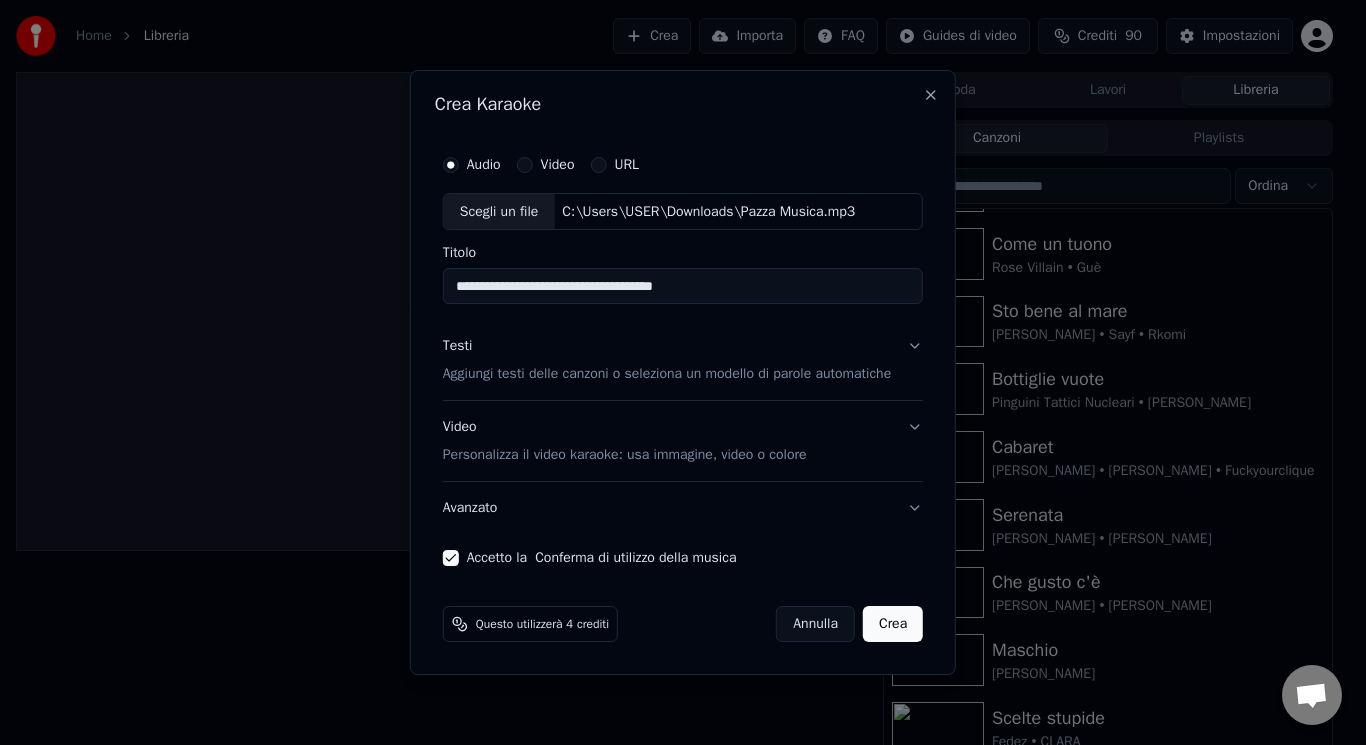 click on "Personalizza il video karaoke: usa immagine, video o colore" at bounding box center [625, 455] 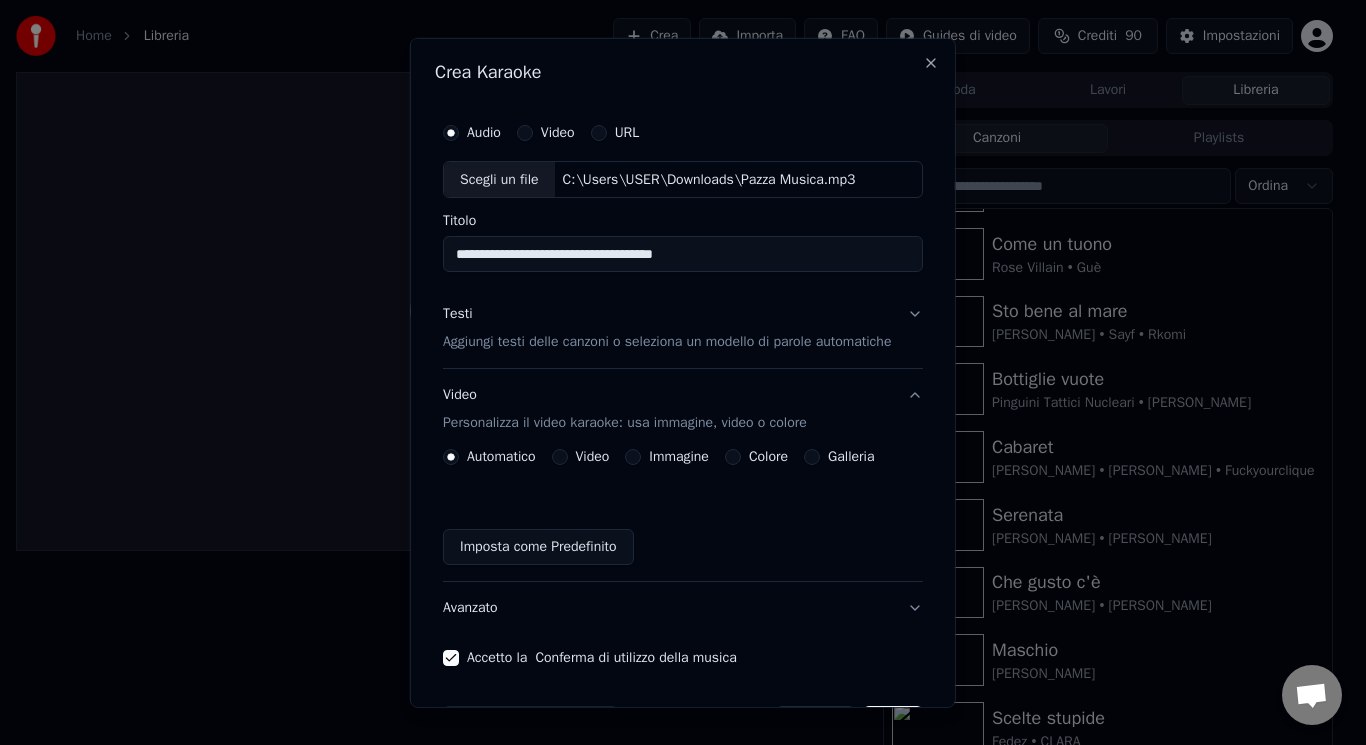 click on "Video" at bounding box center [559, 457] 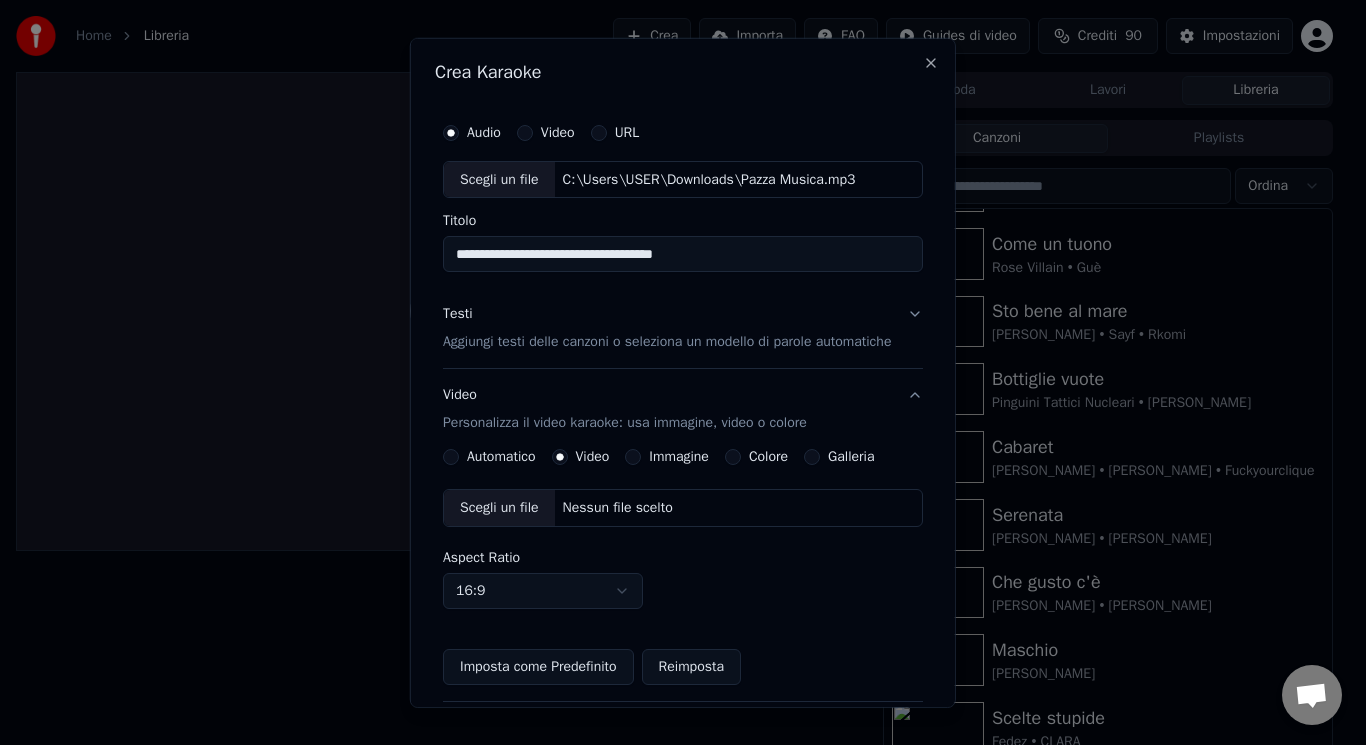 click on "Scegli un file" at bounding box center [499, 508] 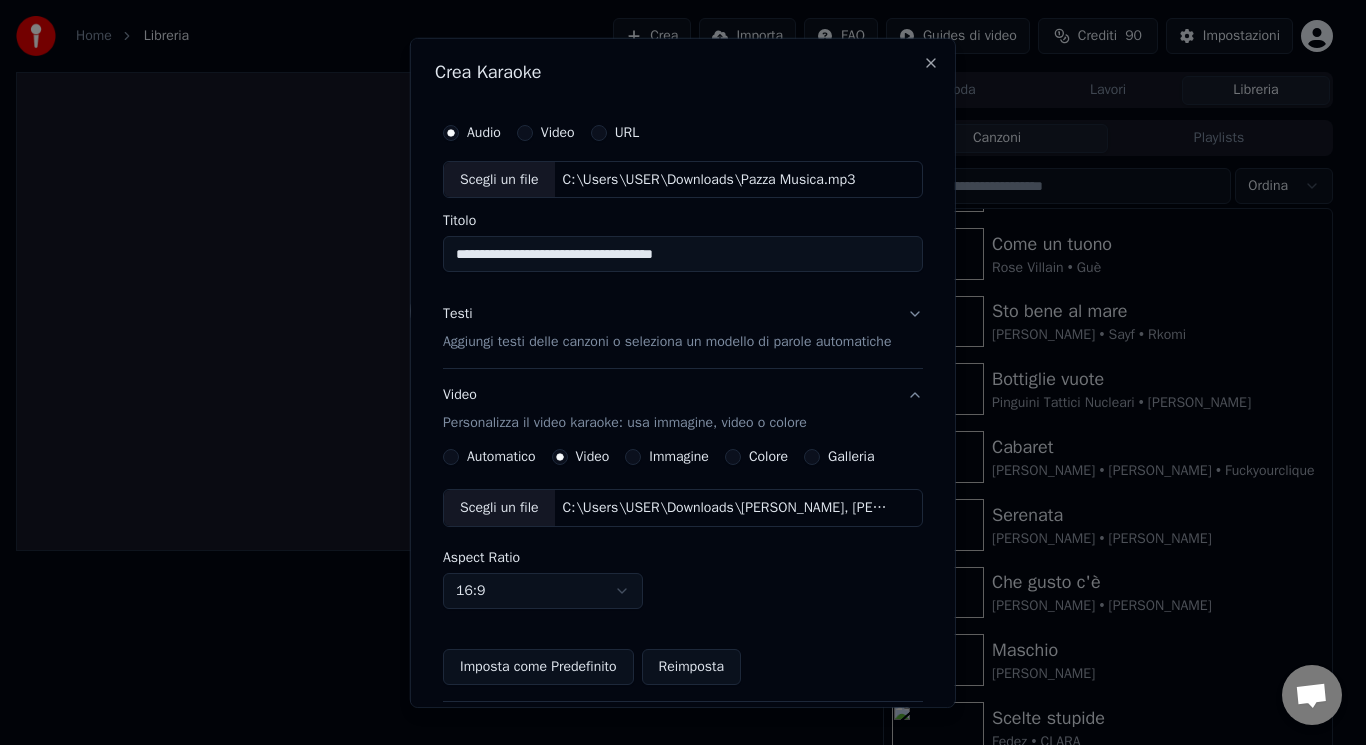 click on "Aggiungi testi delle canzoni o seleziona un modello di parole automatiche" at bounding box center (667, 342) 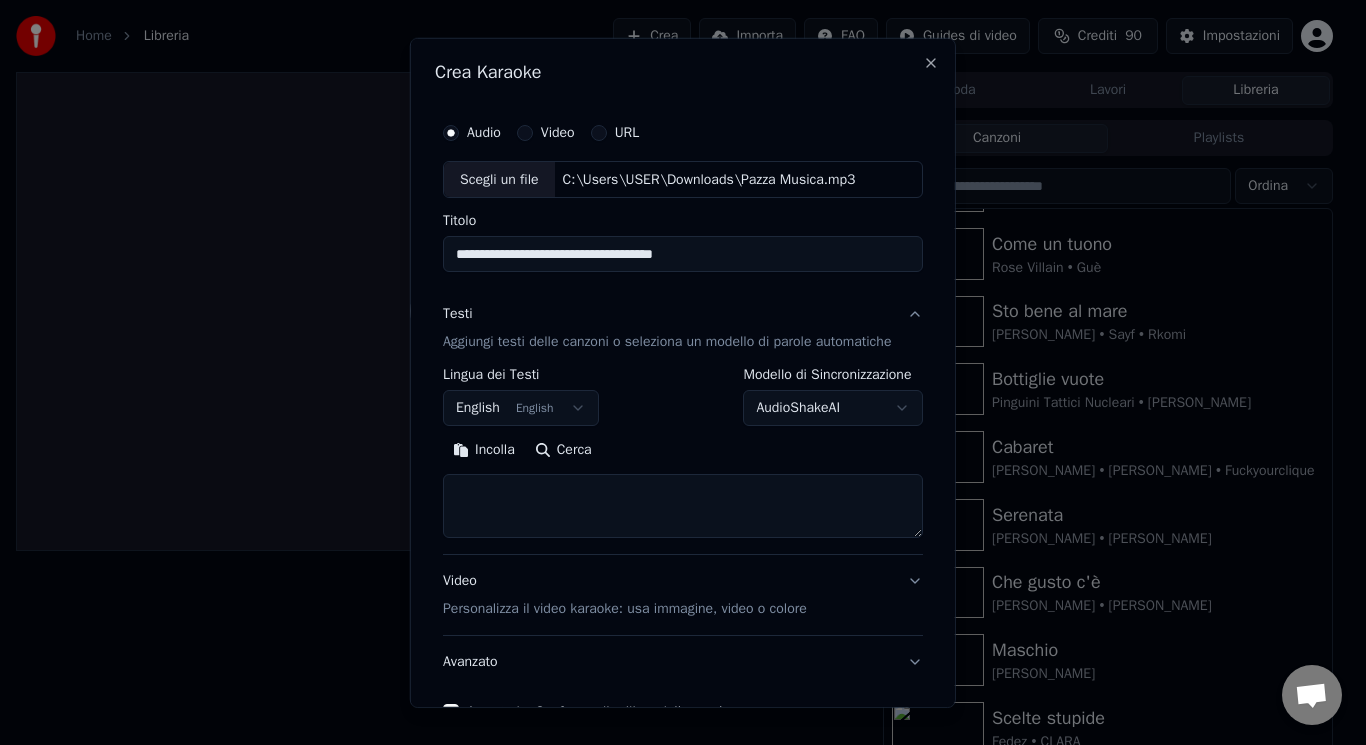 click on "English English" at bounding box center (521, 408) 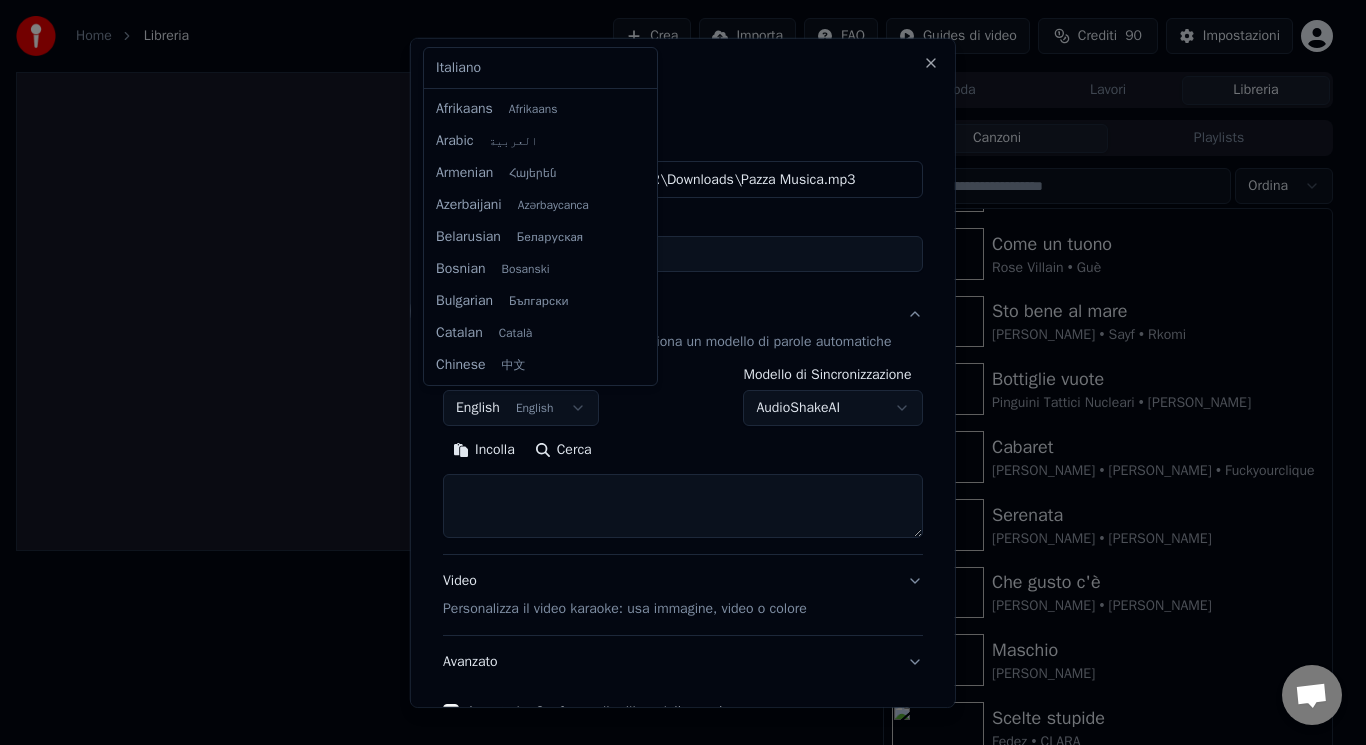 scroll, scrollTop: 160, scrollLeft: 0, axis: vertical 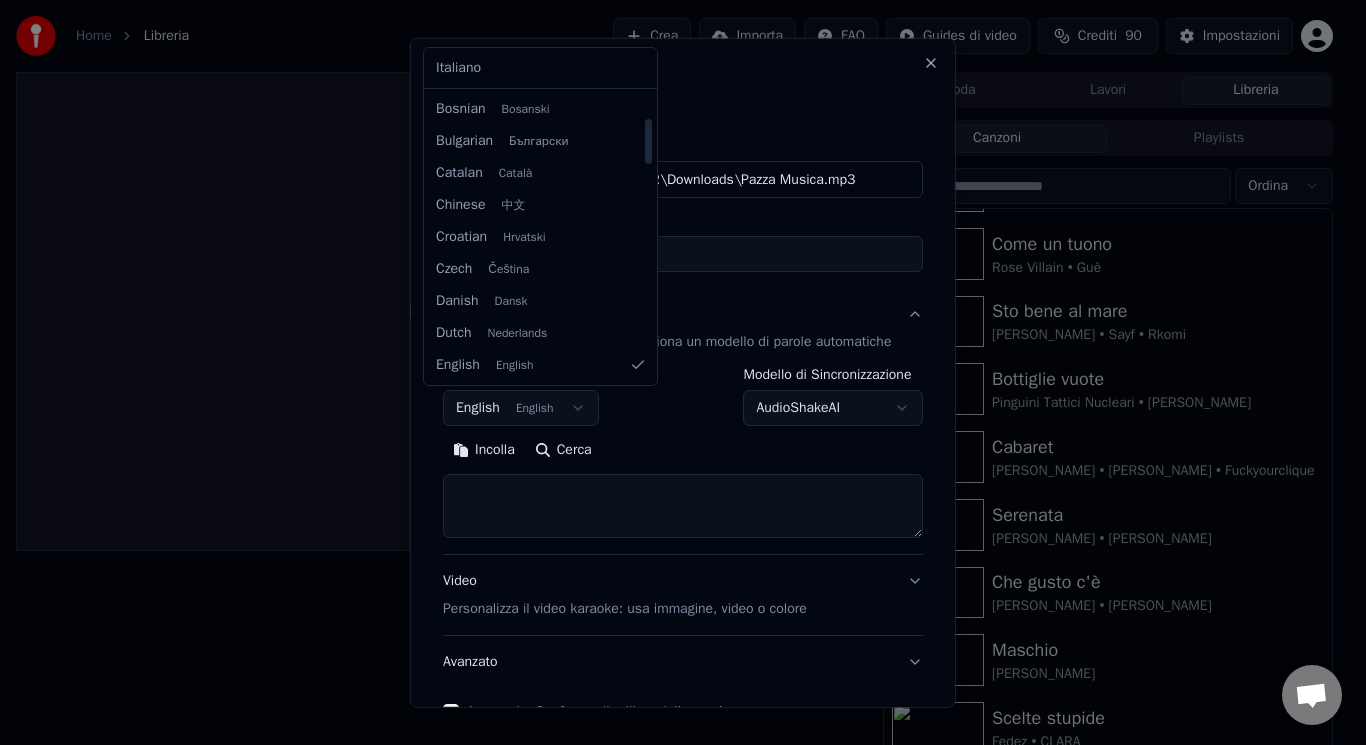 select on "**" 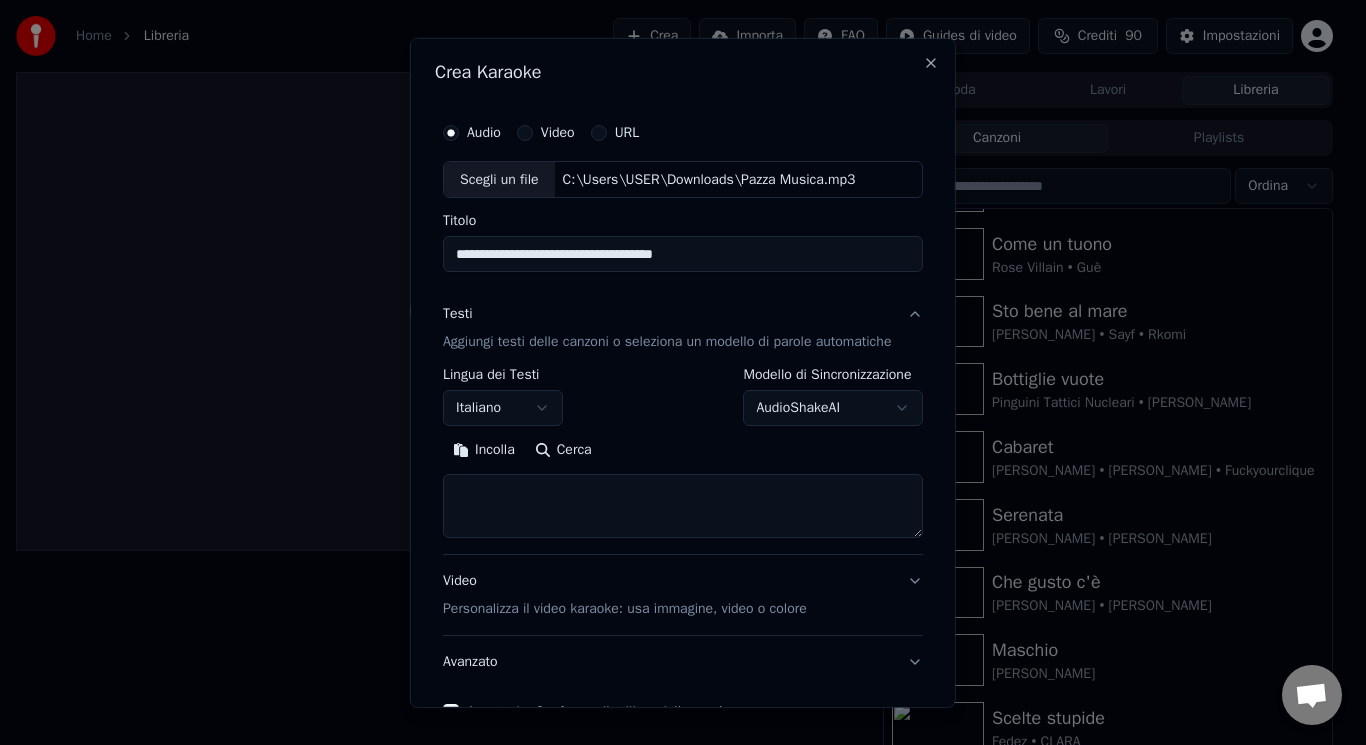 click at bounding box center [683, 506] 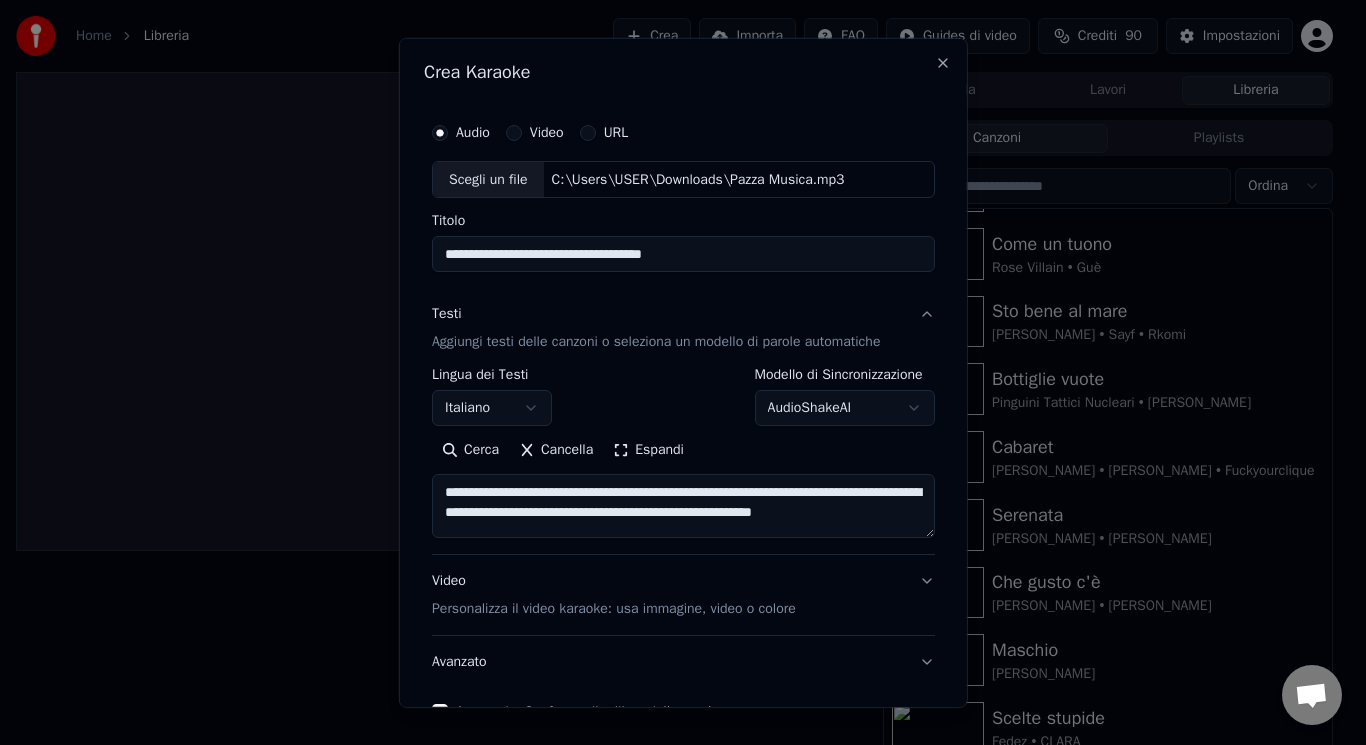 drag, startPoint x: 745, startPoint y: 515, endPoint x: 437, endPoint y: 478, distance: 310.21445 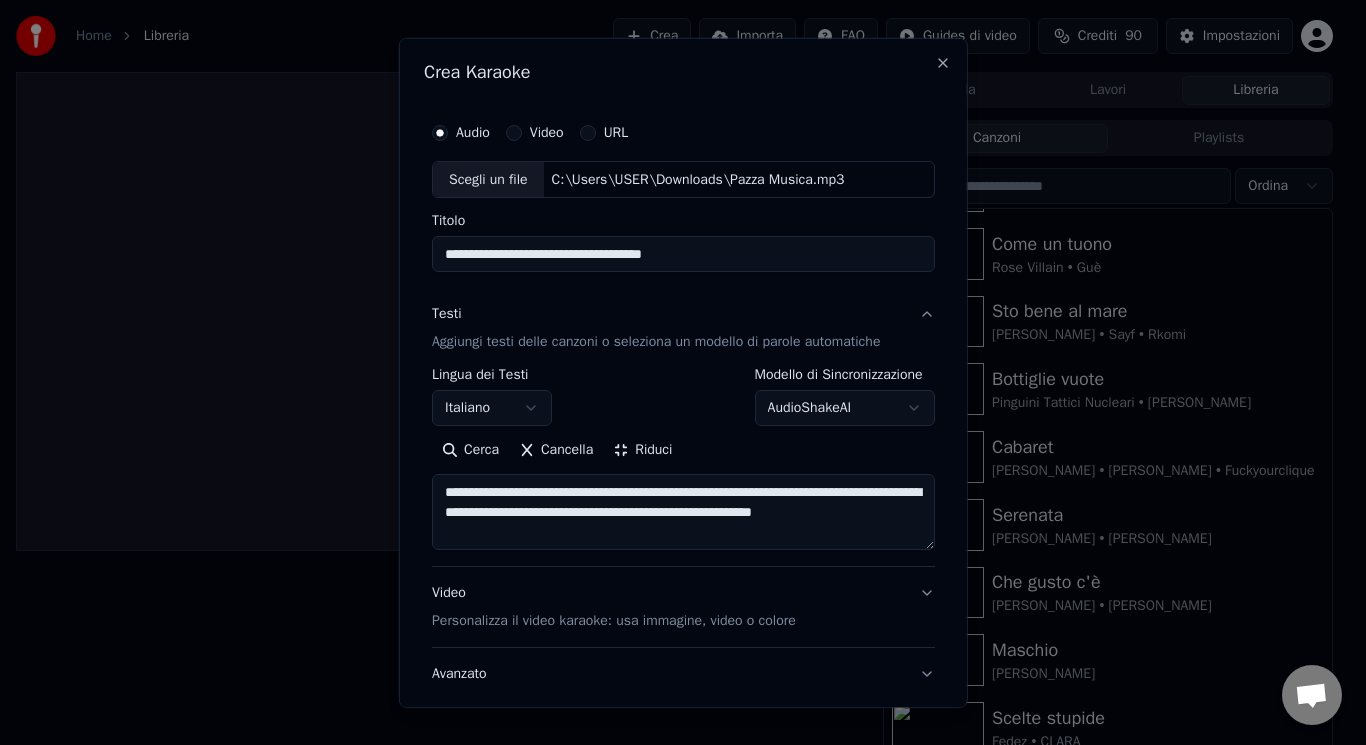 scroll, scrollTop: 0, scrollLeft: 0, axis: both 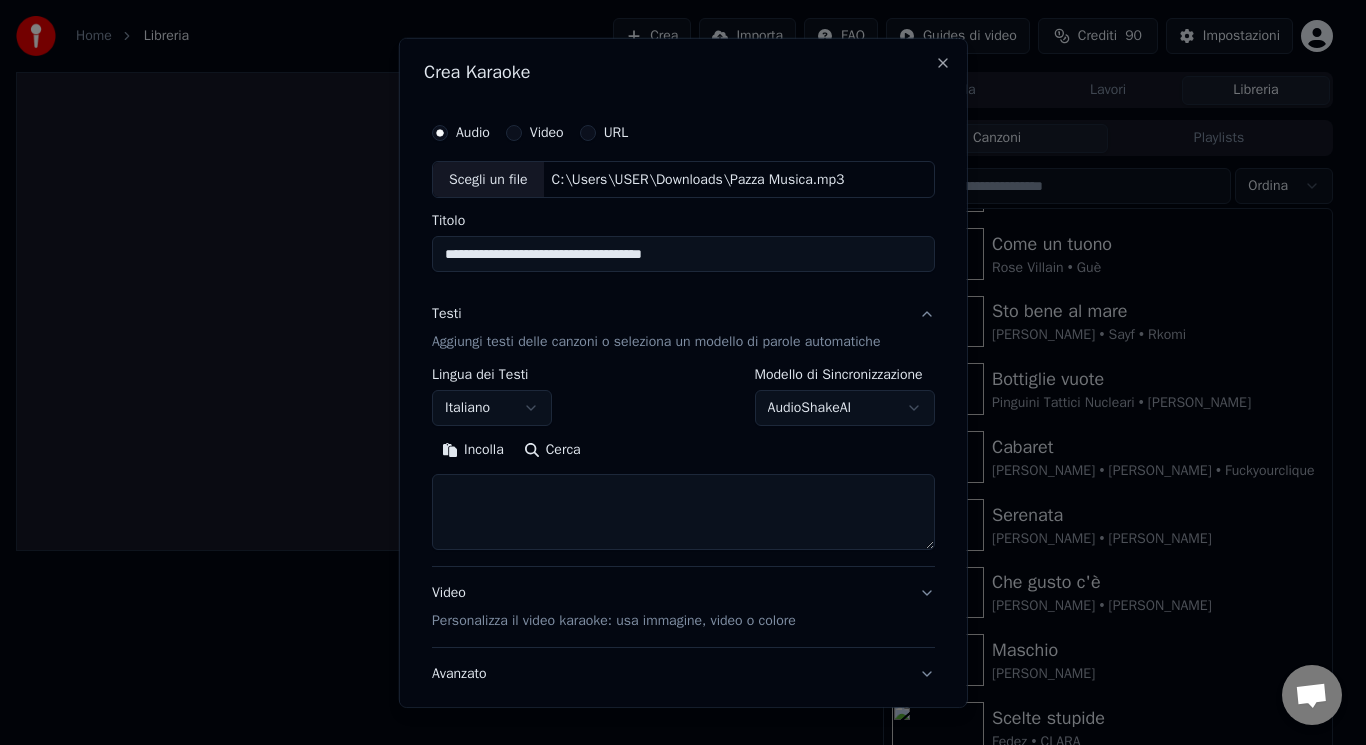 click on "Incolla" at bounding box center [473, 450] 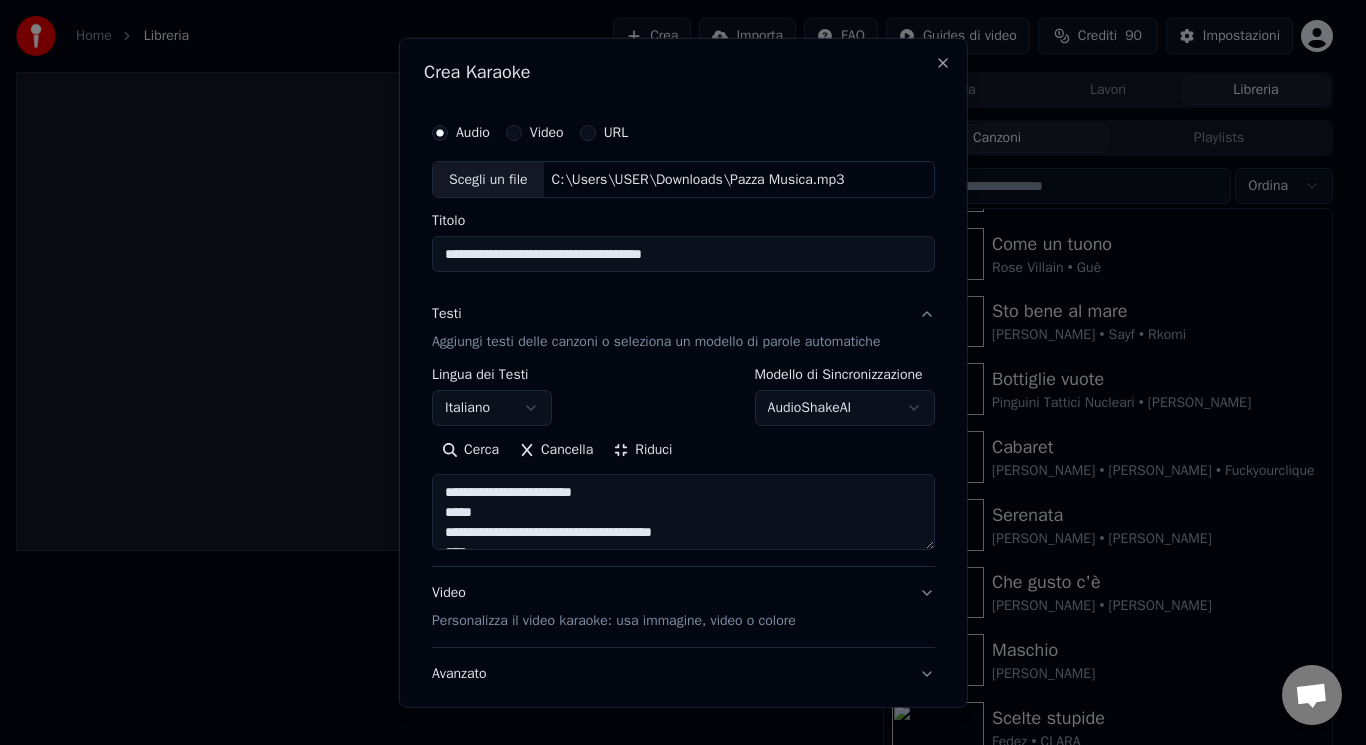 click on "Riduci" at bounding box center (642, 450) 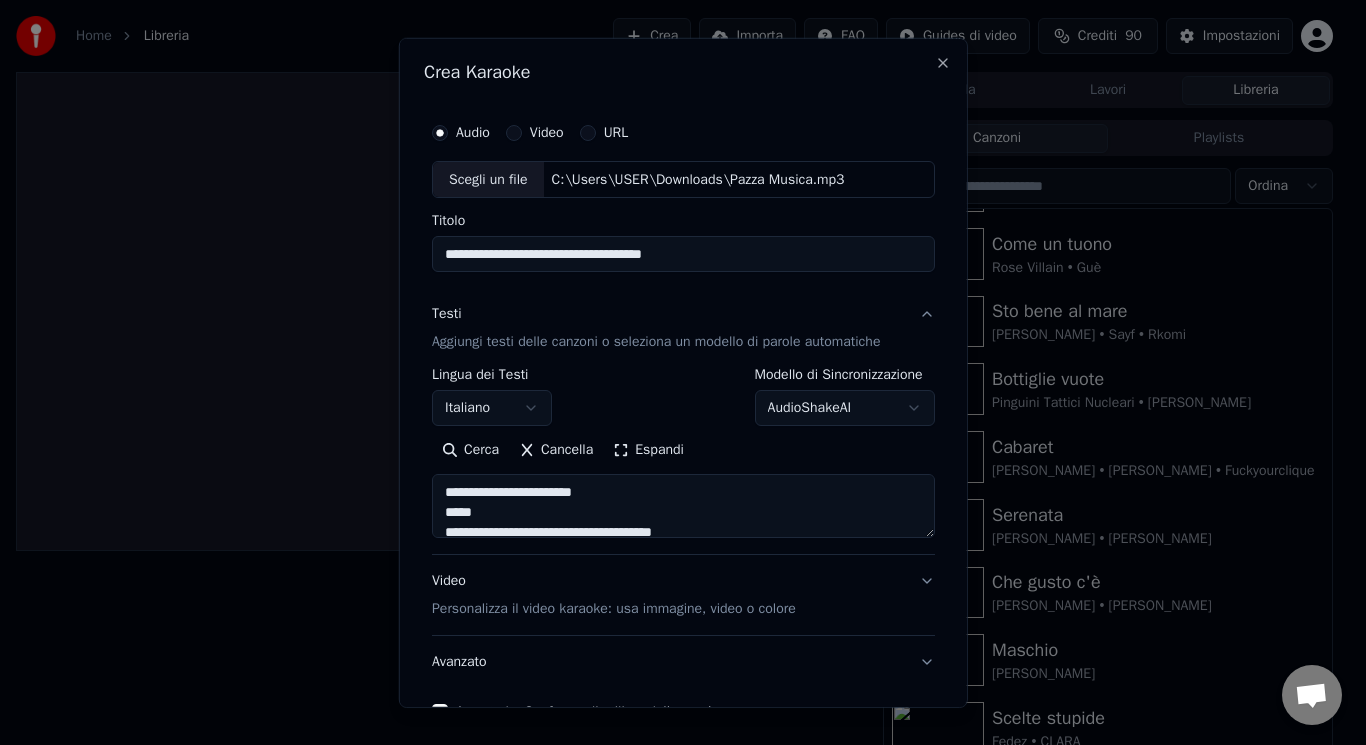 click on "Espandi" at bounding box center [648, 450] 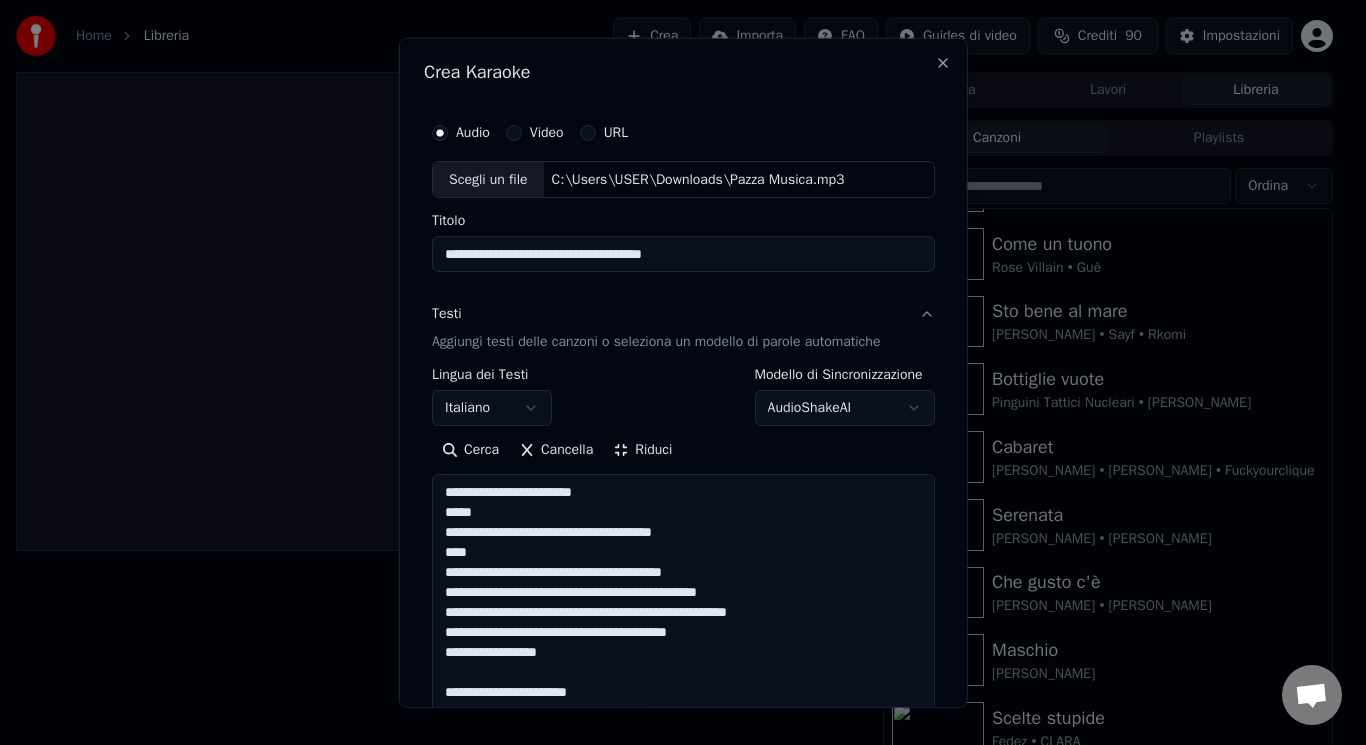 drag, startPoint x: 603, startPoint y: 495, endPoint x: 434, endPoint y: 498, distance: 169.02663 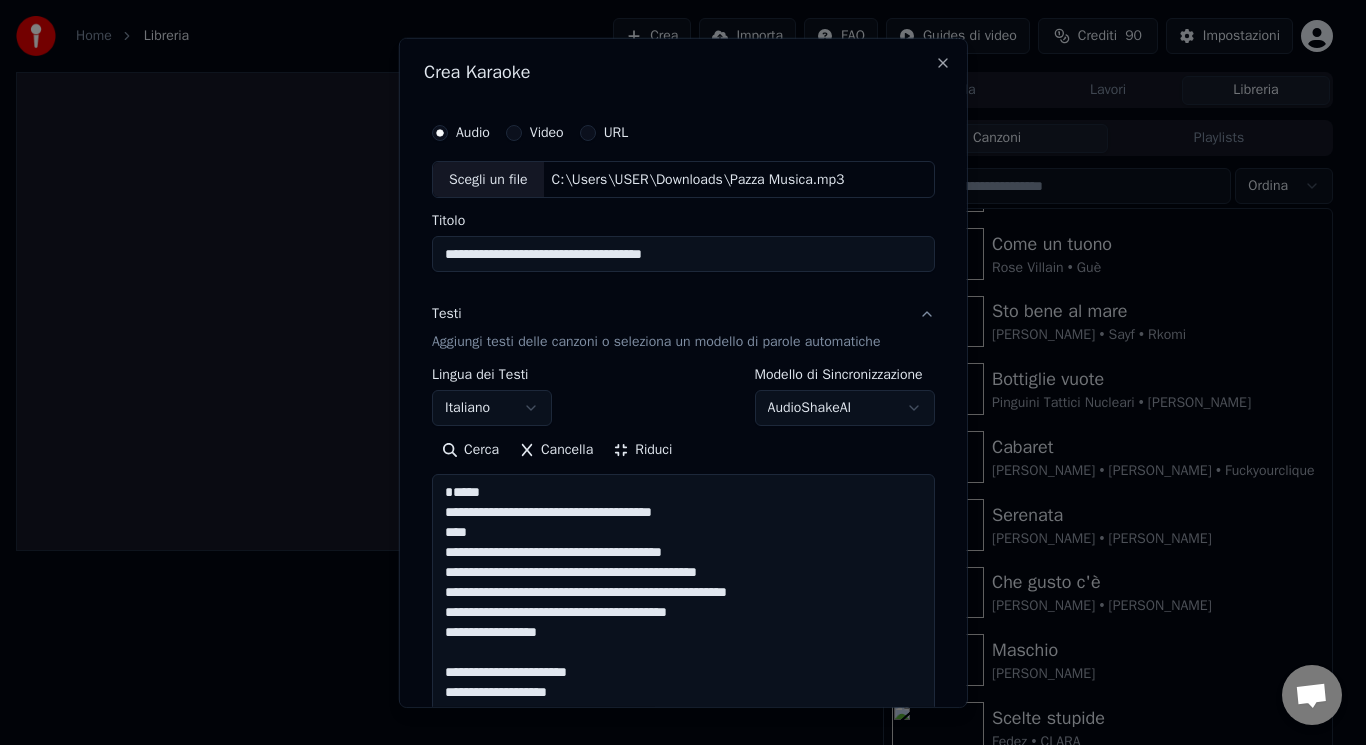 click at bounding box center [683, 1131] 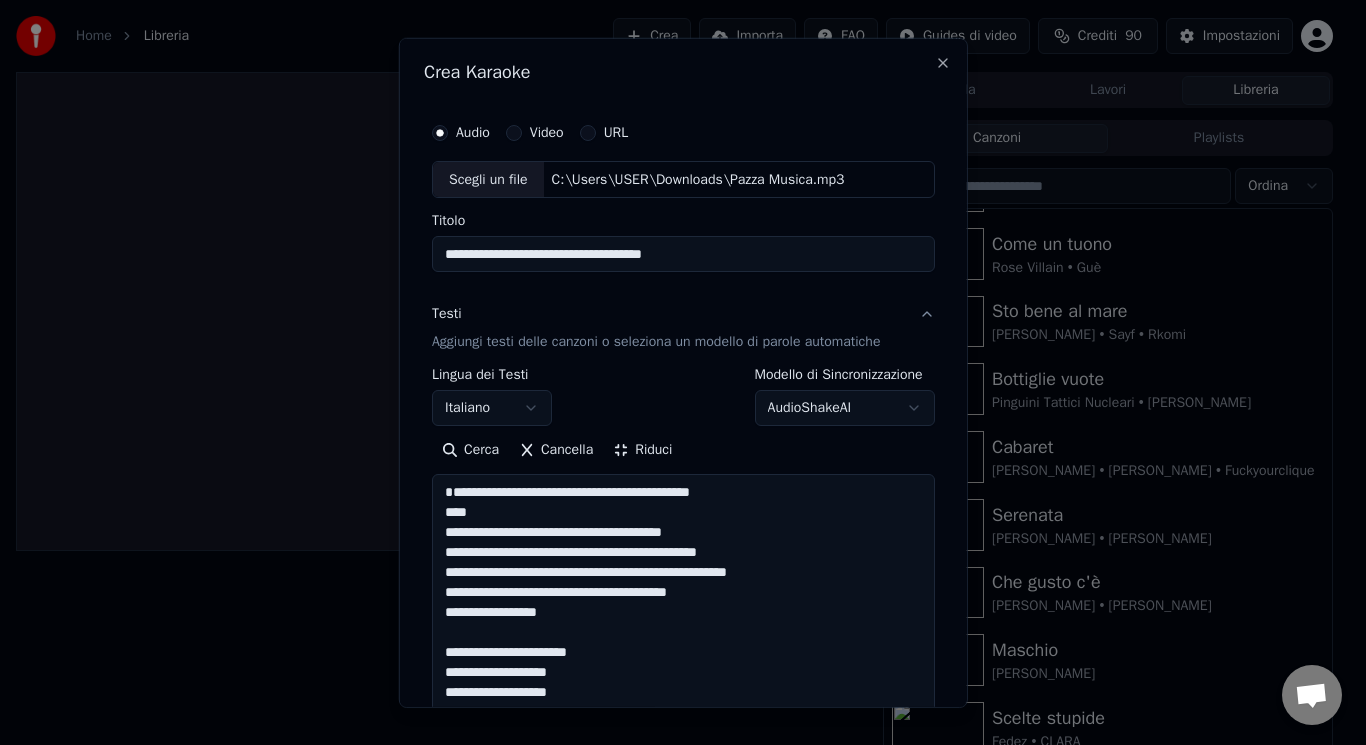 click at bounding box center (683, 1131) 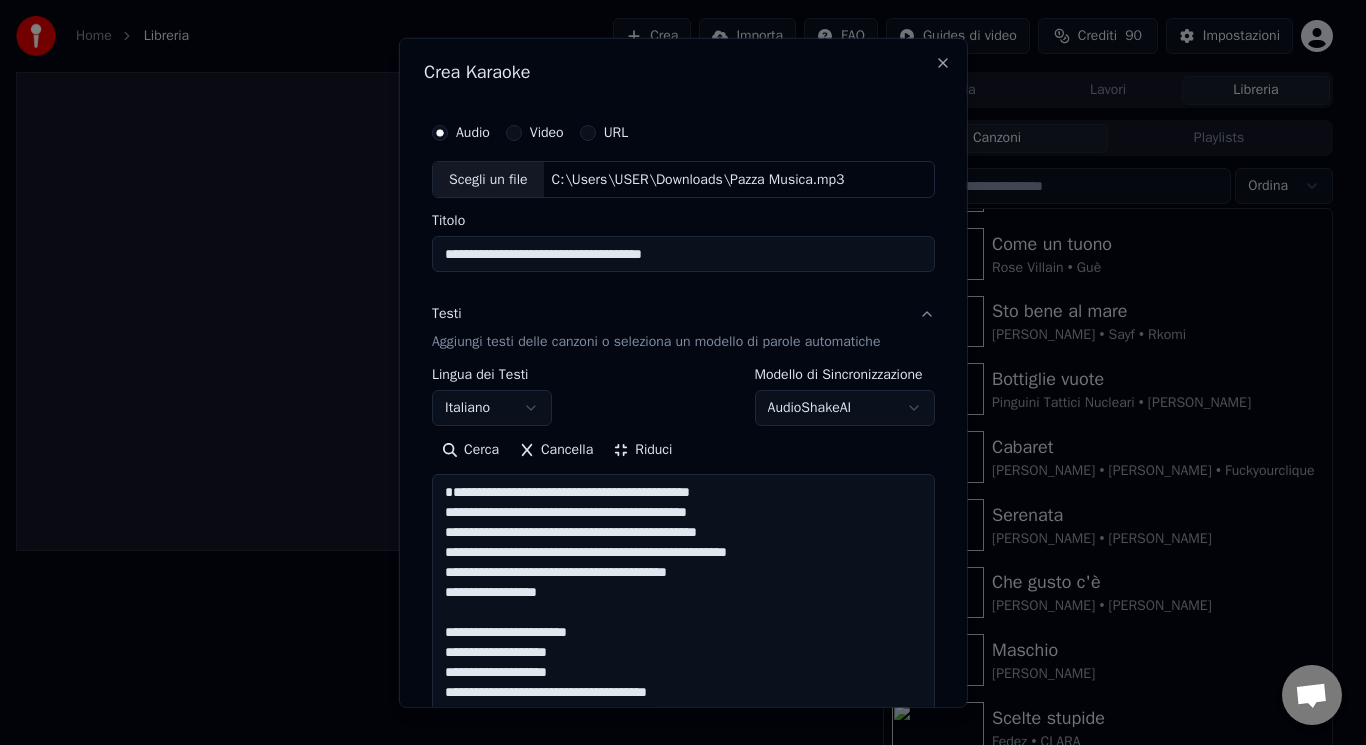 drag, startPoint x: 582, startPoint y: 656, endPoint x: 501, endPoint y: 636, distance: 83.43261 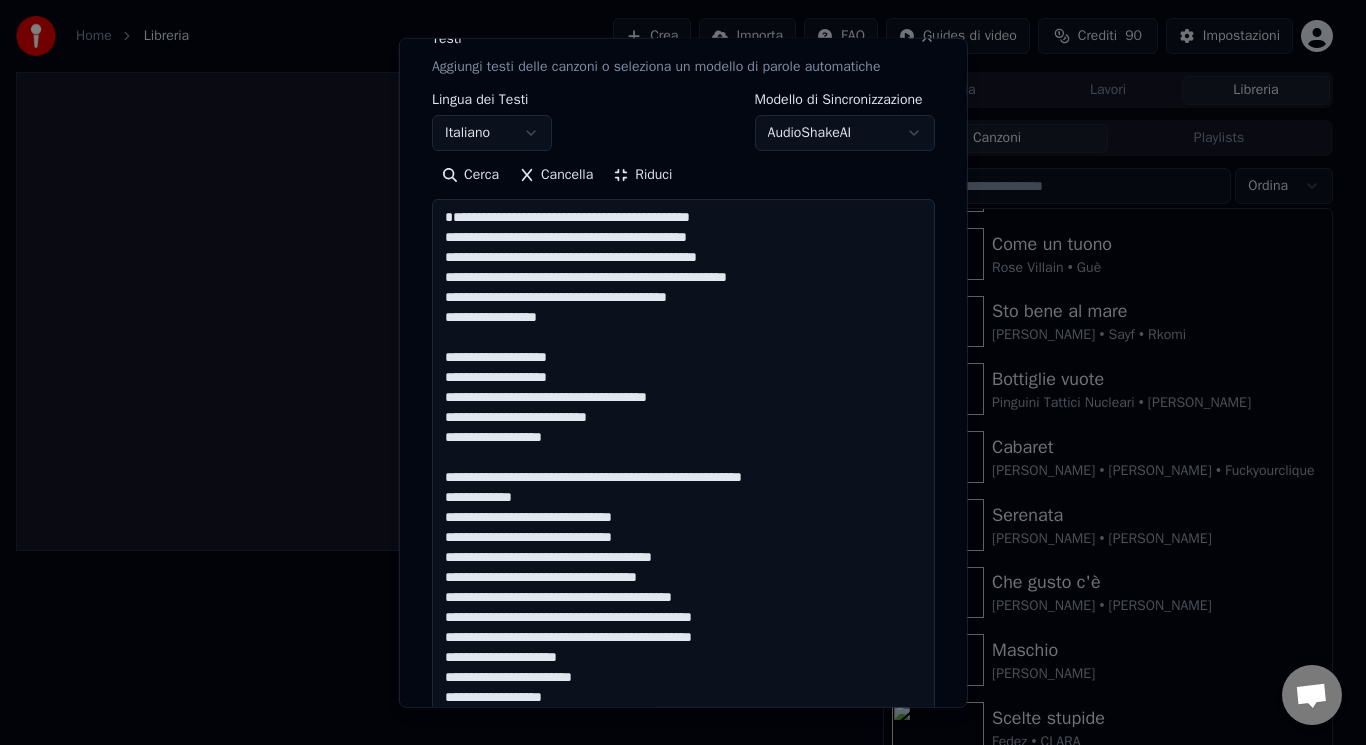 scroll, scrollTop: 295, scrollLeft: 0, axis: vertical 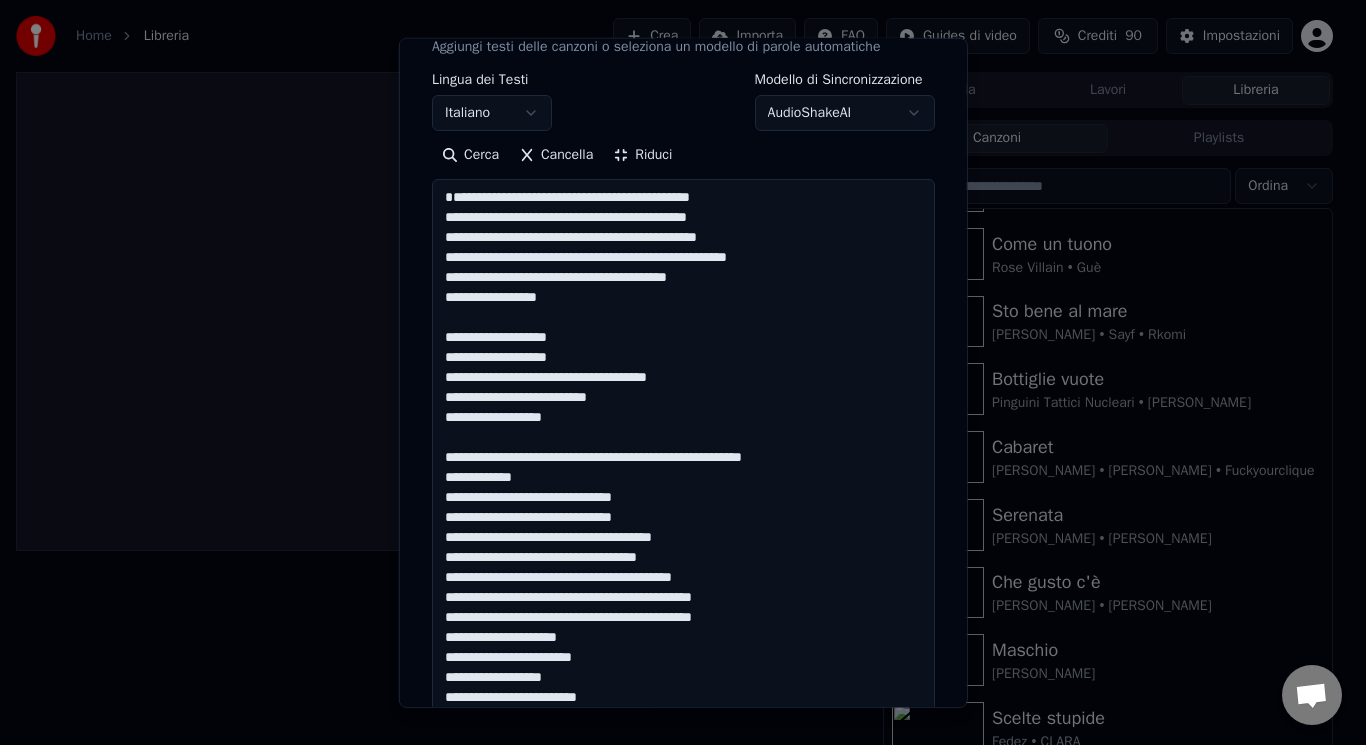 drag, startPoint x: 822, startPoint y: 475, endPoint x: 575, endPoint y: 459, distance: 247.51767 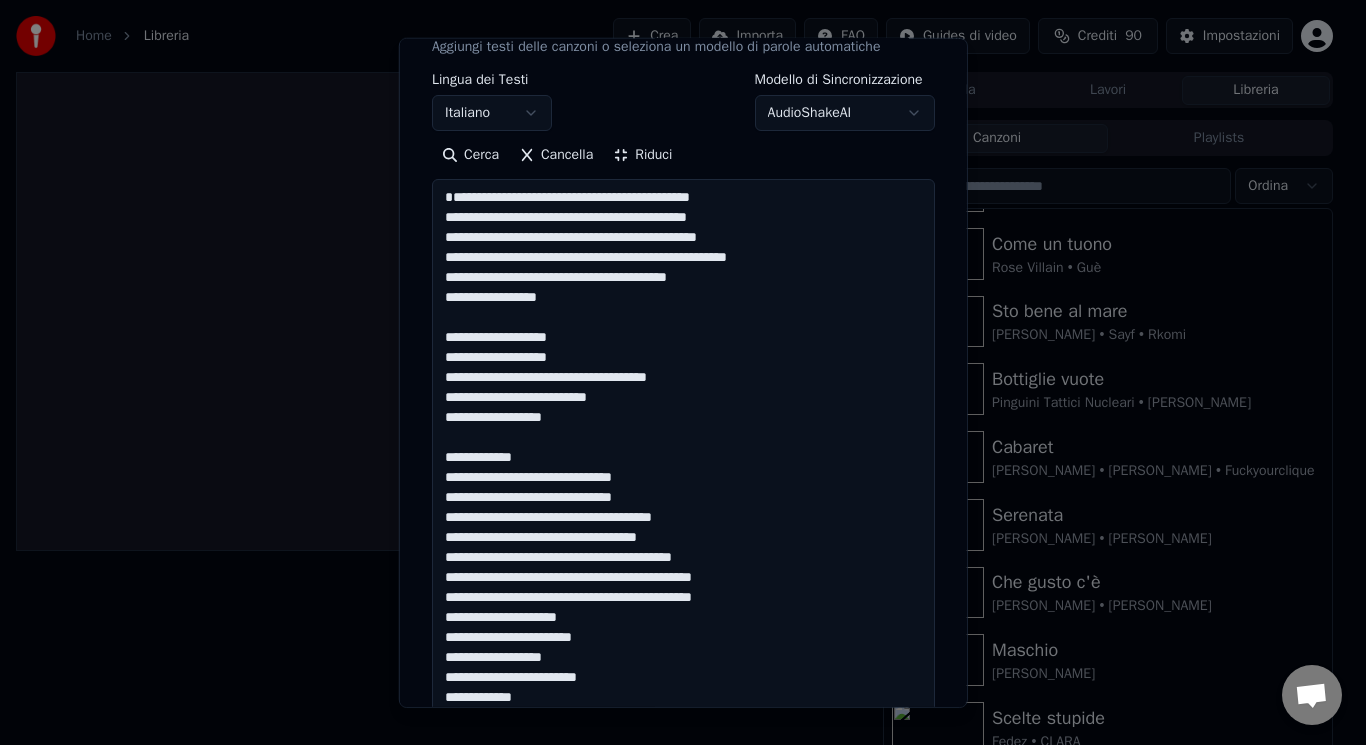 drag, startPoint x: 755, startPoint y: 596, endPoint x: 698, endPoint y: 596, distance: 57 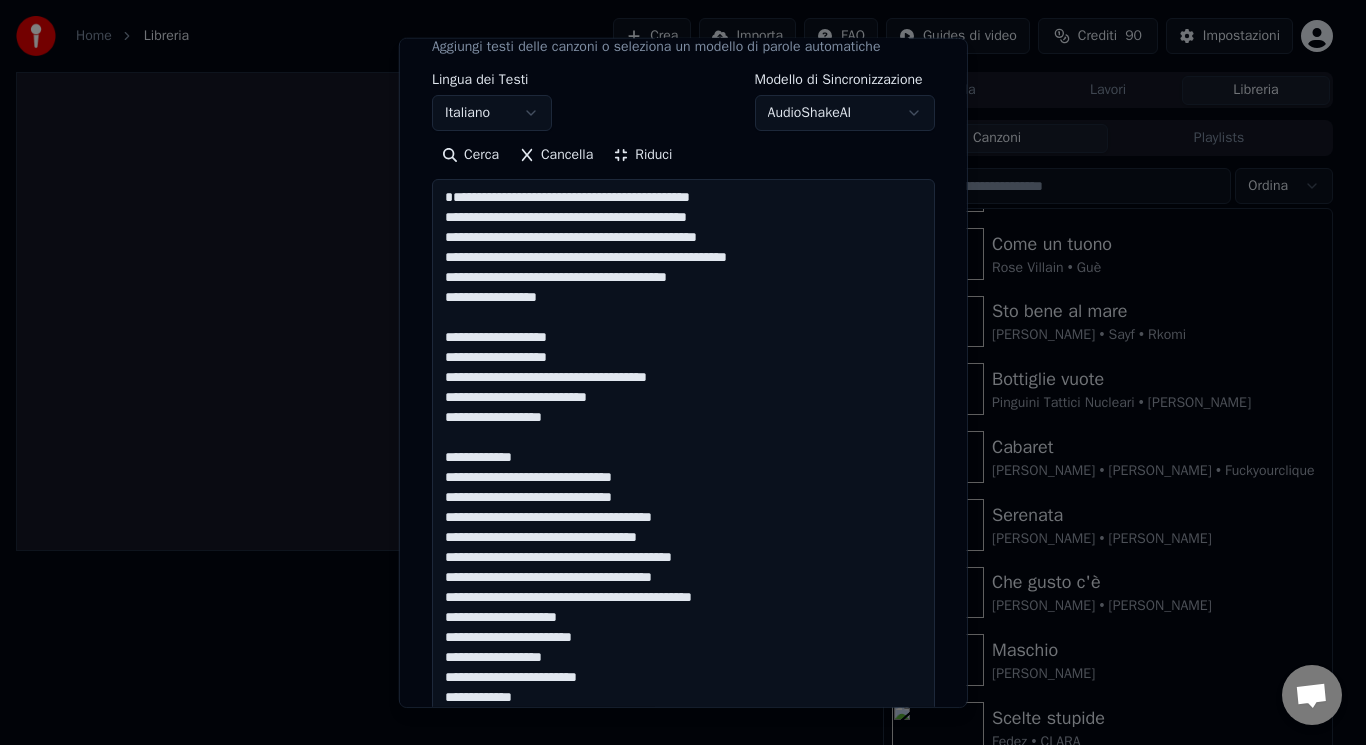 drag, startPoint x: 756, startPoint y: 622, endPoint x: 698, endPoint y: 624, distance: 58.034473 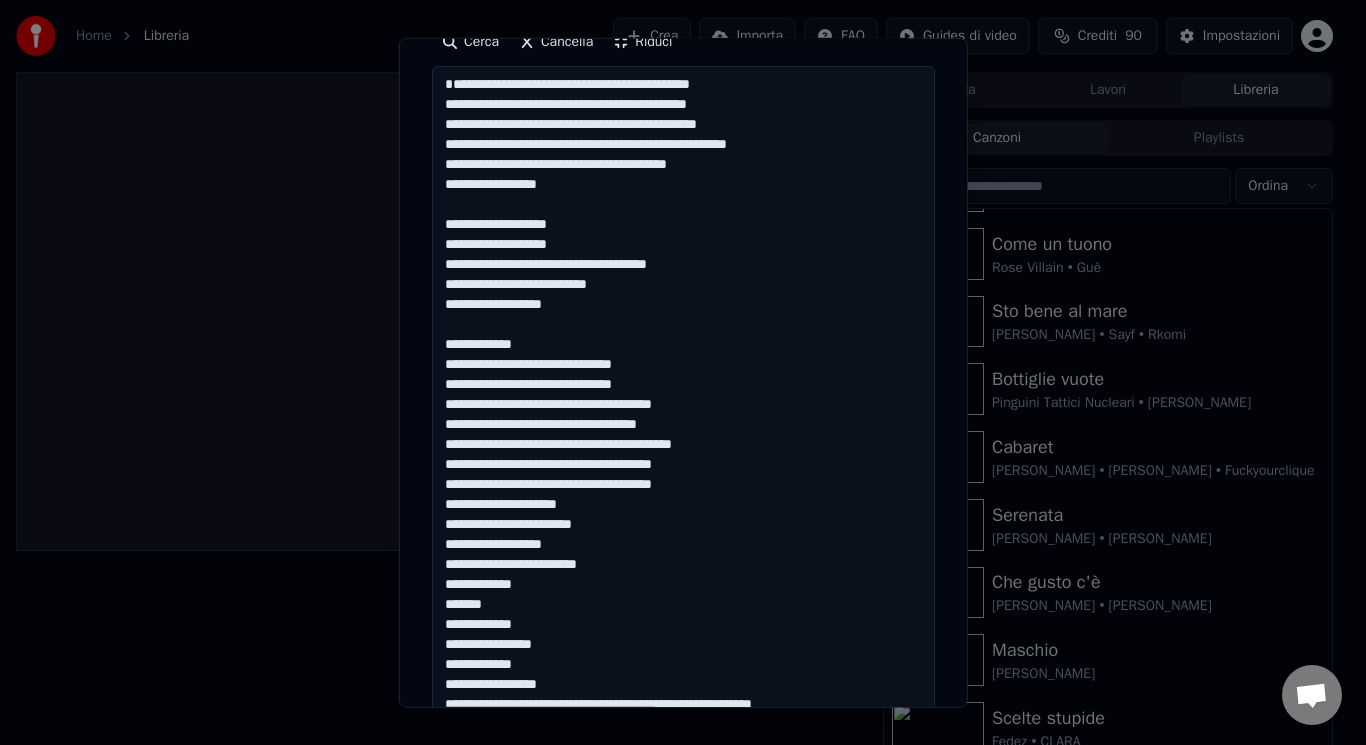 scroll, scrollTop: 598, scrollLeft: 0, axis: vertical 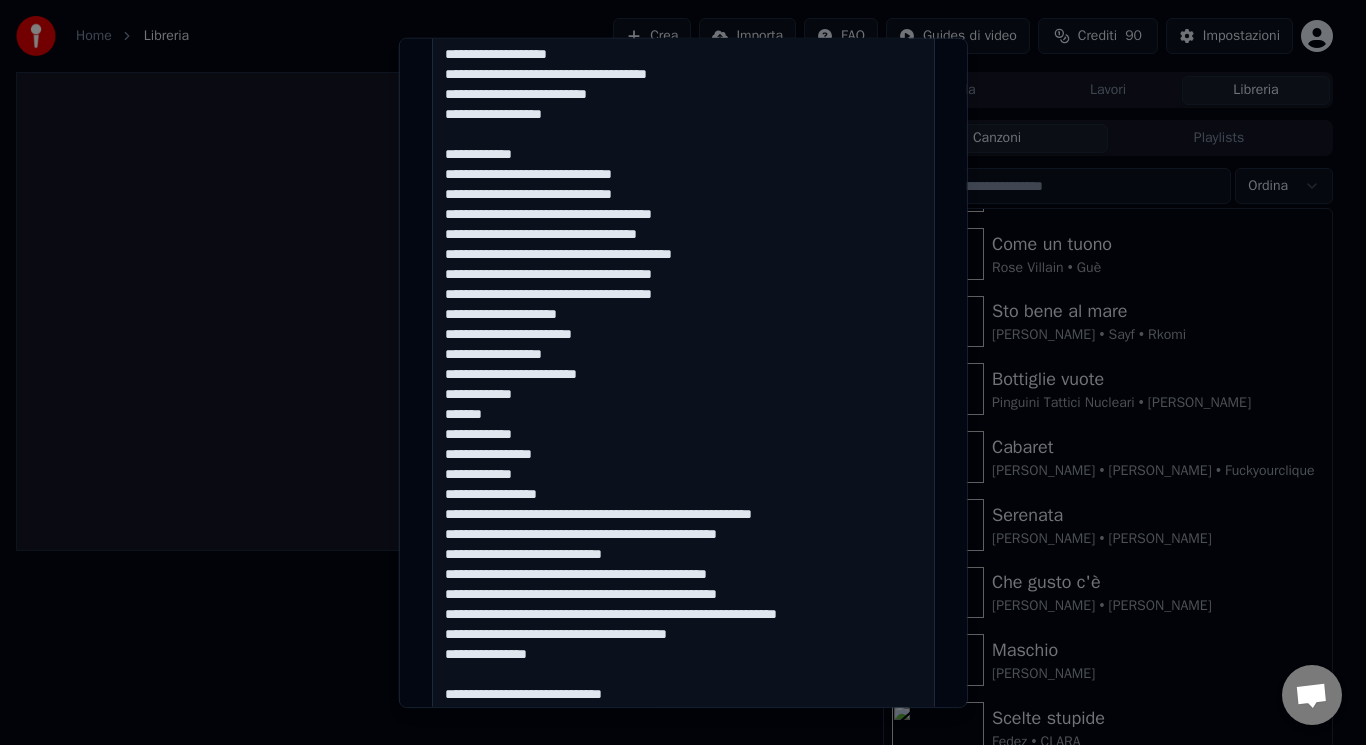 drag, startPoint x: 431, startPoint y: 642, endPoint x: 557, endPoint y: 513, distance: 180.3247 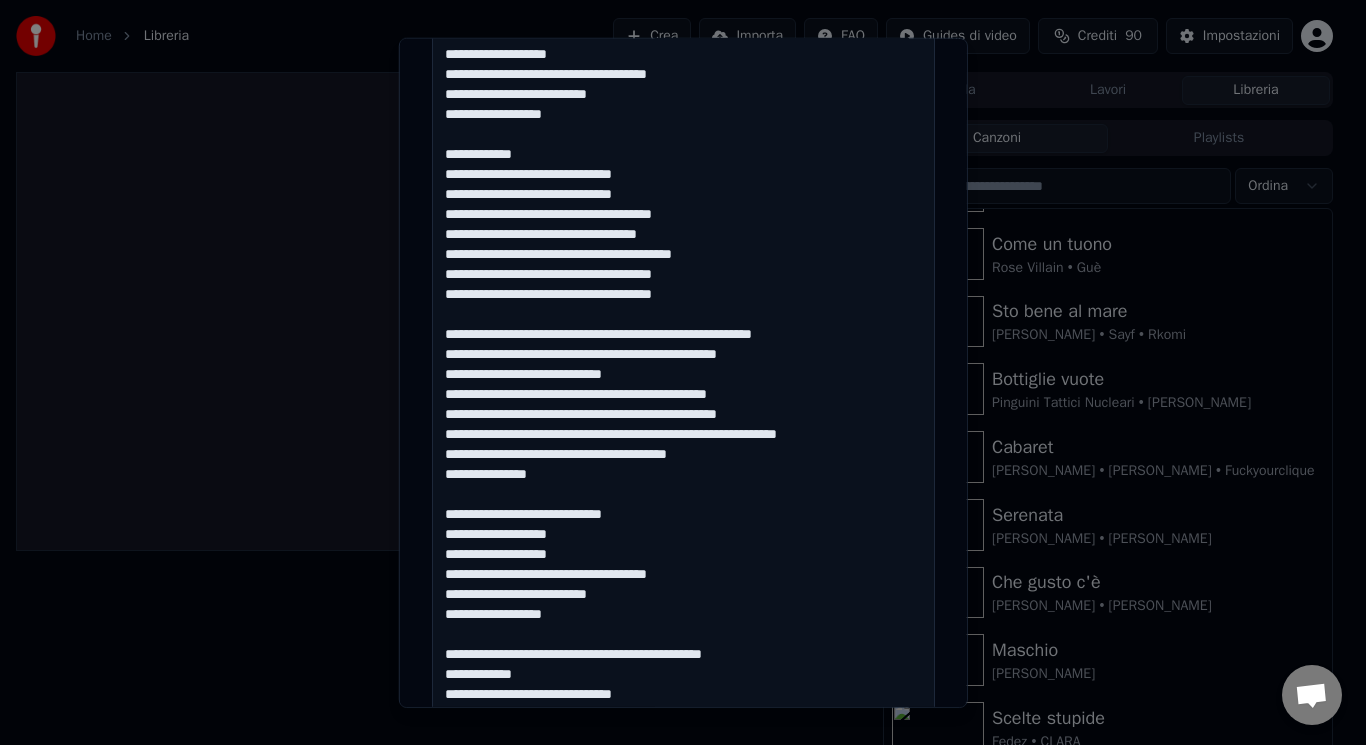 click at bounding box center [683, 533] 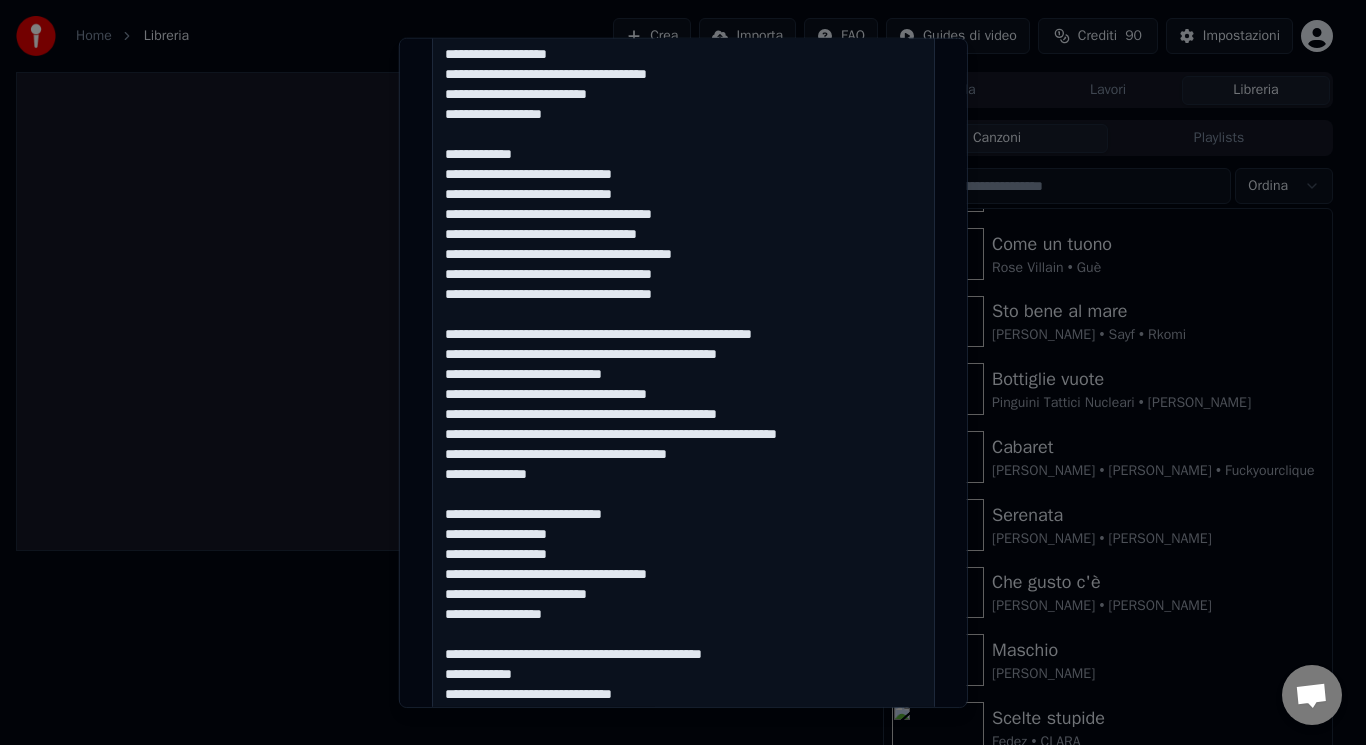 drag, startPoint x: 642, startPoint y: 536, endPoint x: 564, endPoint y: 514, distance: 81.0432 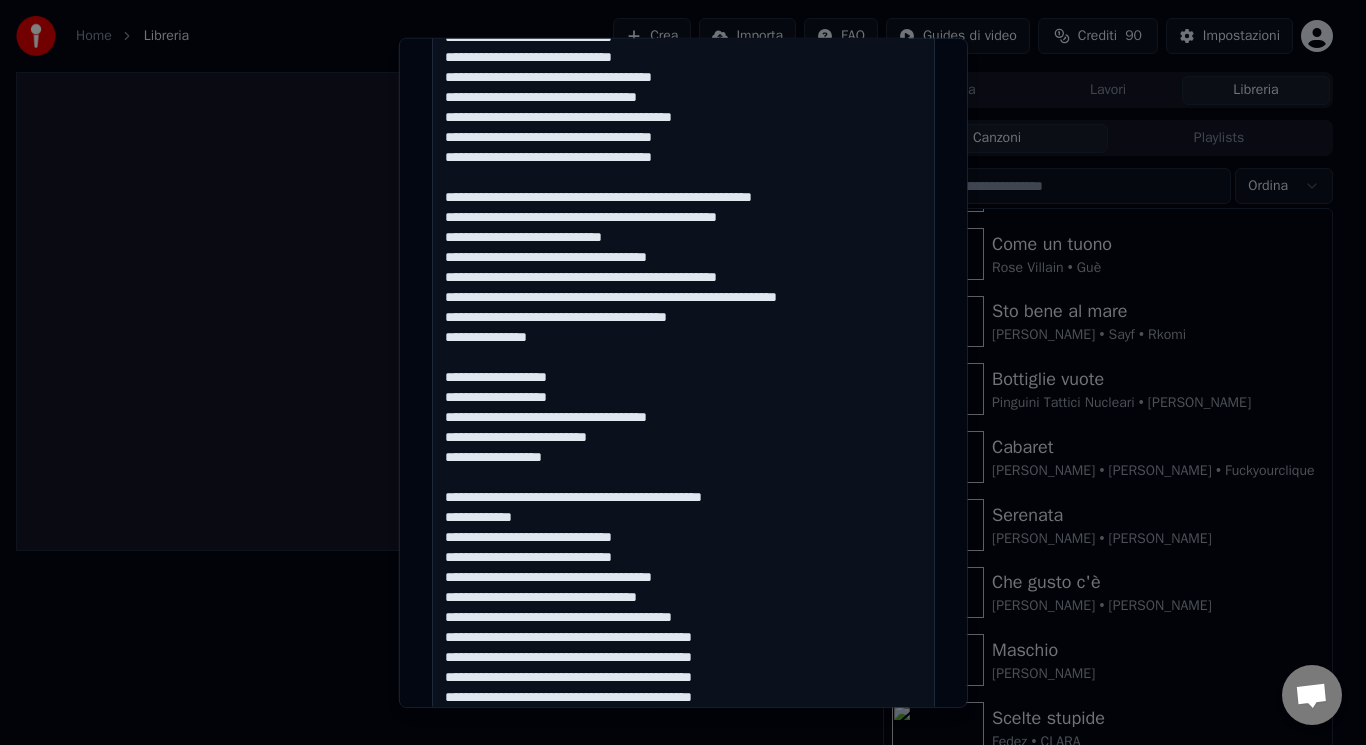 scroll, scrollTop: 775, scrollLeft: 0, axis: vertical 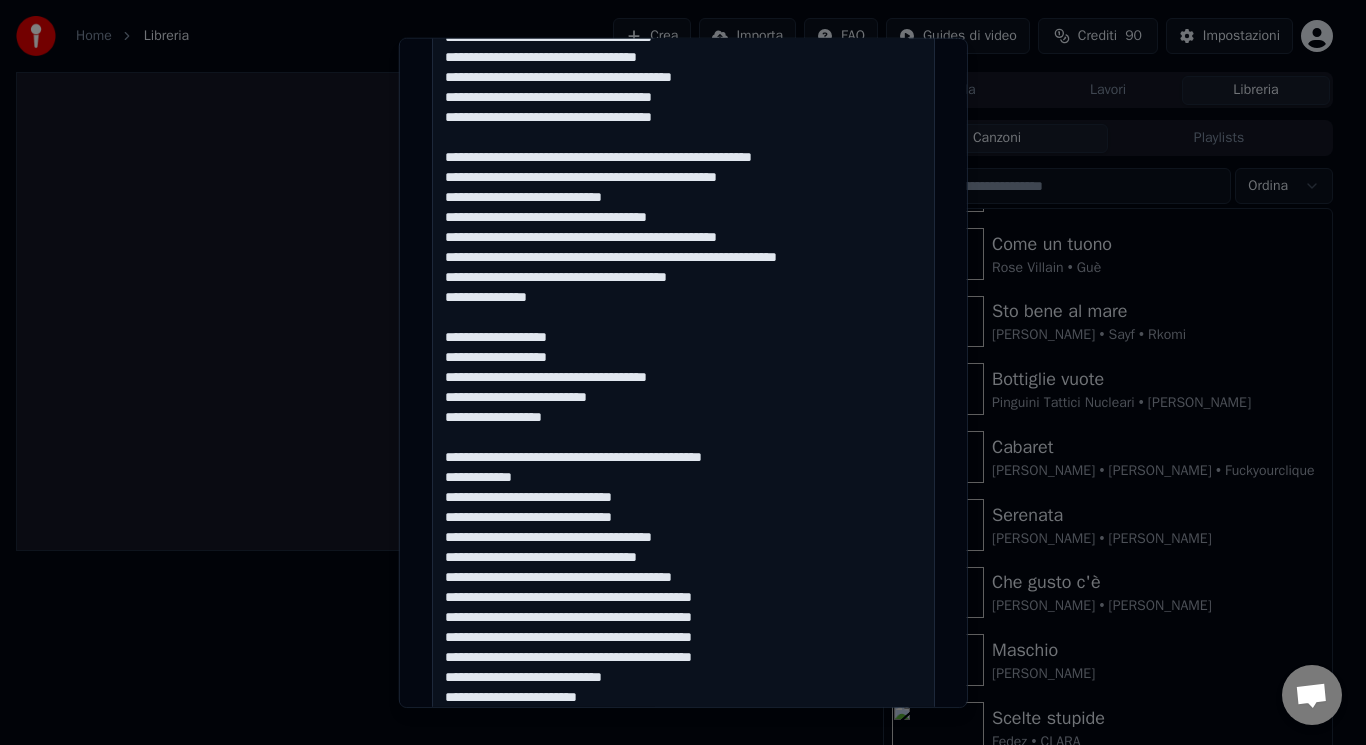 drag, startPoint x: 796, startPoint y: 473, endPoint x: 603, endPoint y: 463, distance: 193.2589 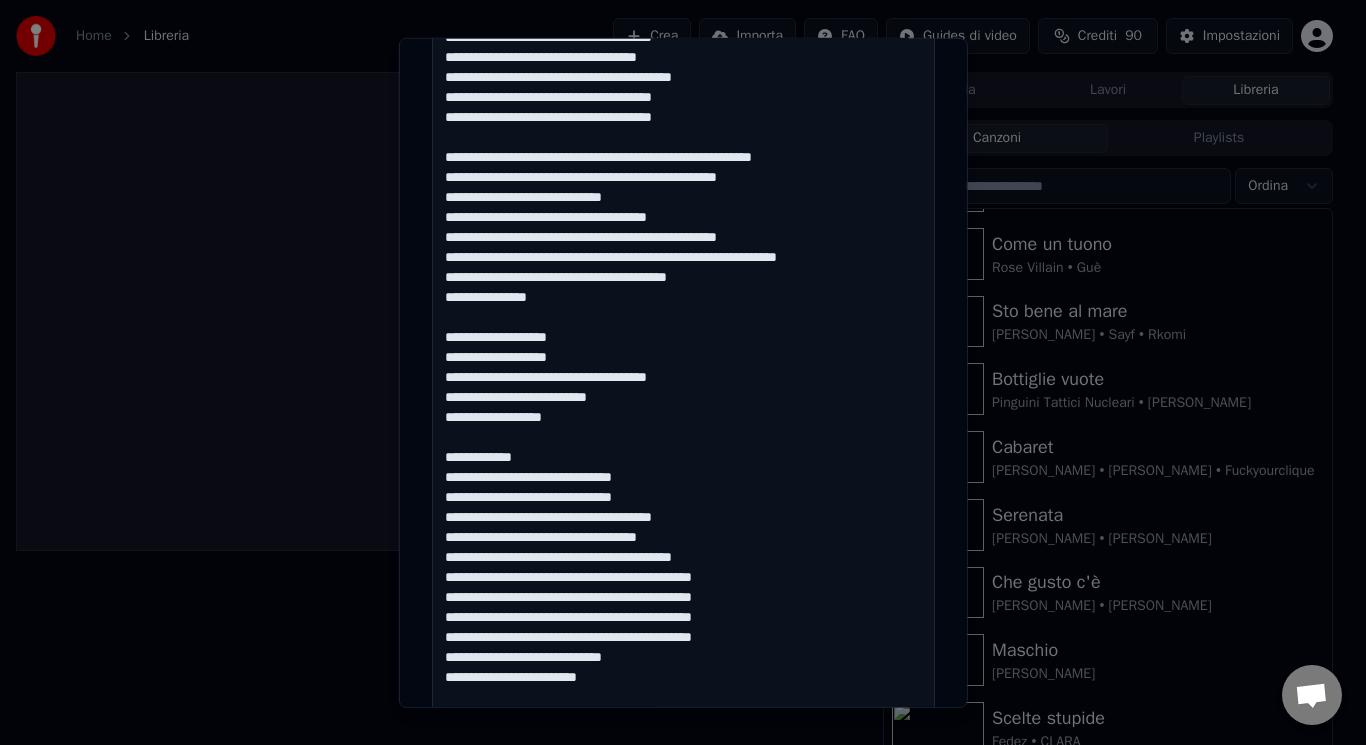 drag, startPoint x: 755, startPoint y: 599, endPoint x: 699, endPoint y: 599, distance: 56 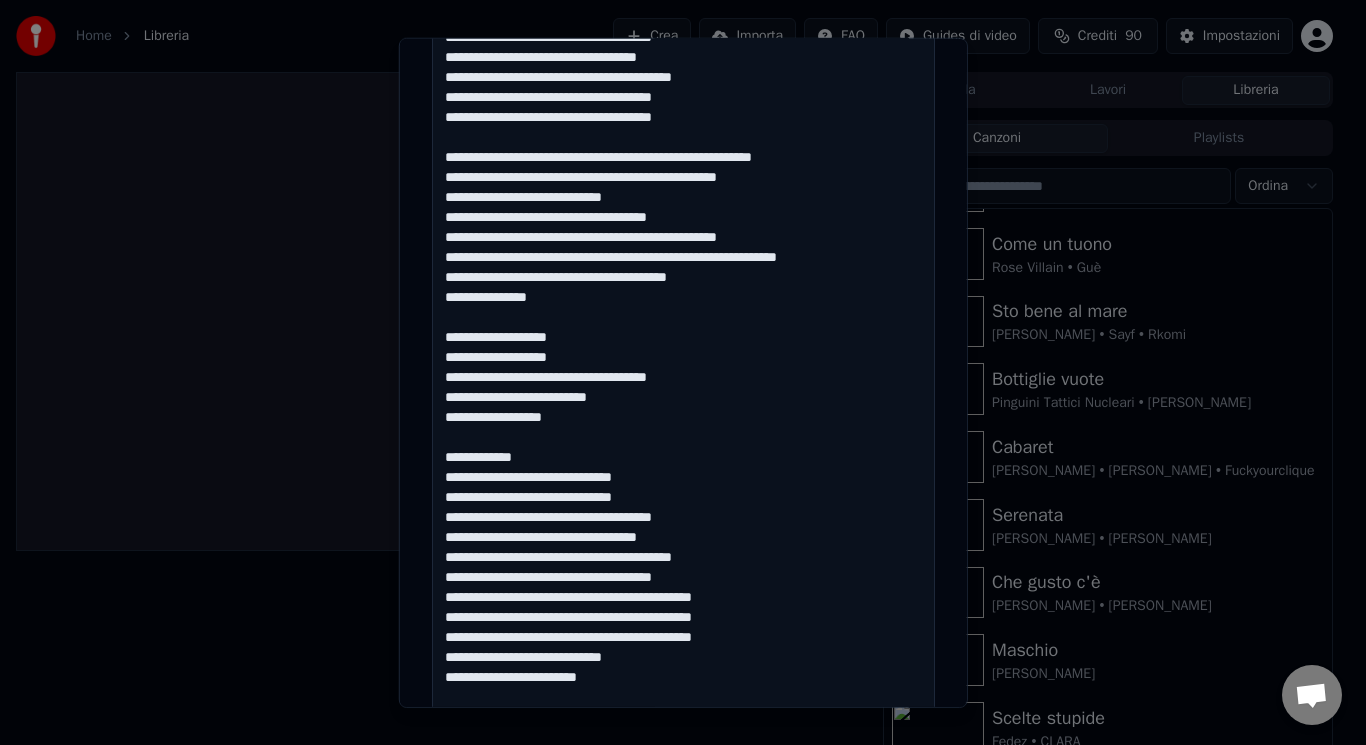 drag, startPoint x: 770, startPoint y: 628, endPoint x: 697, endPoint y: 638, distance: 73.68175 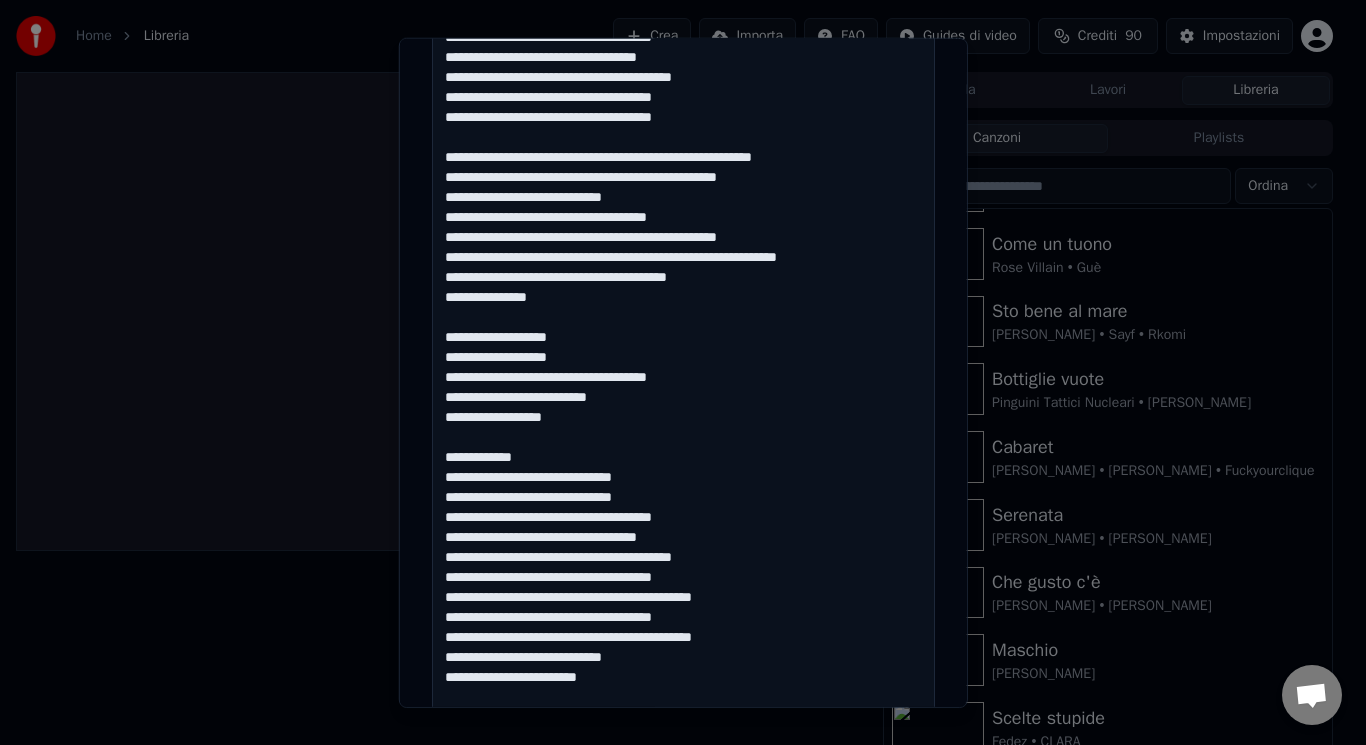 drag, startPoint x: 773, startPoint y: 616, endPoint x: 693, endPoint y: 623, distance: 80.305664 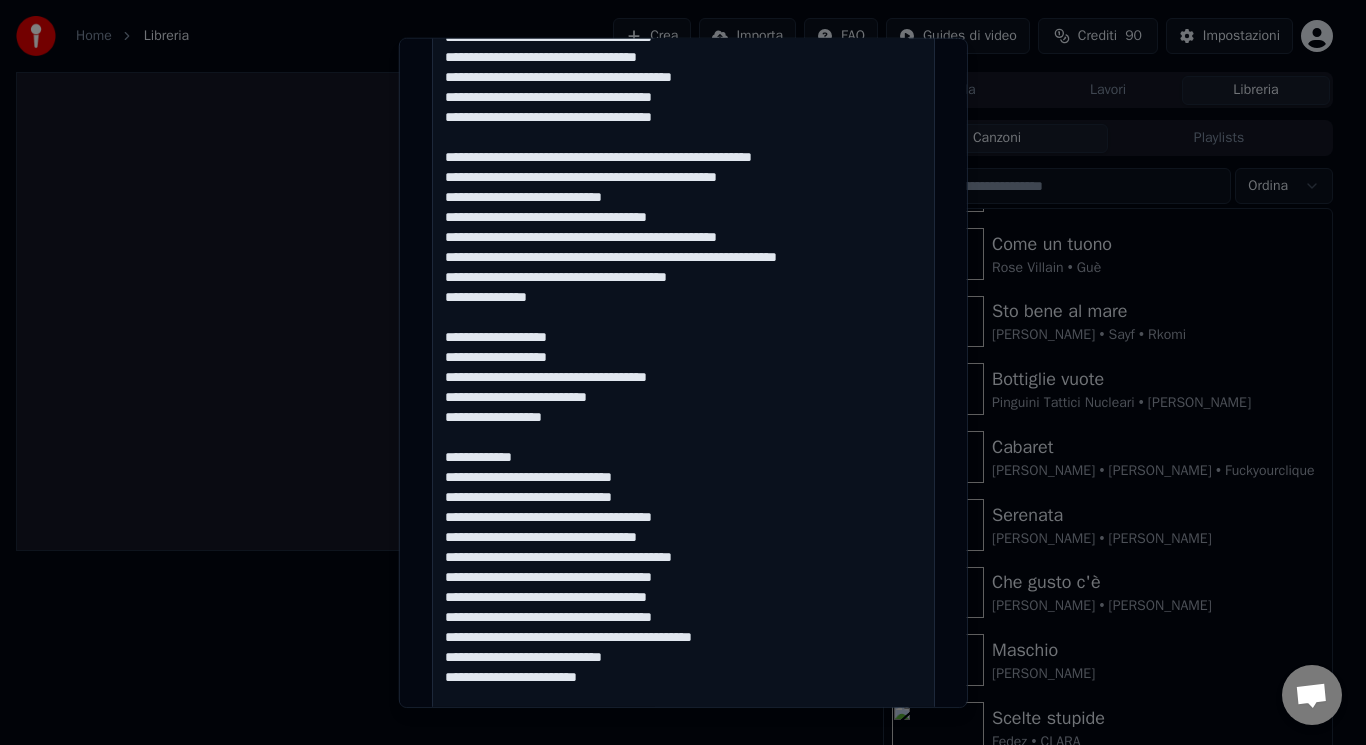 drag, startPoint x: 762, startPoint y: 657, endPoint x: 695, endPoint y: 659, distance: 67.02985 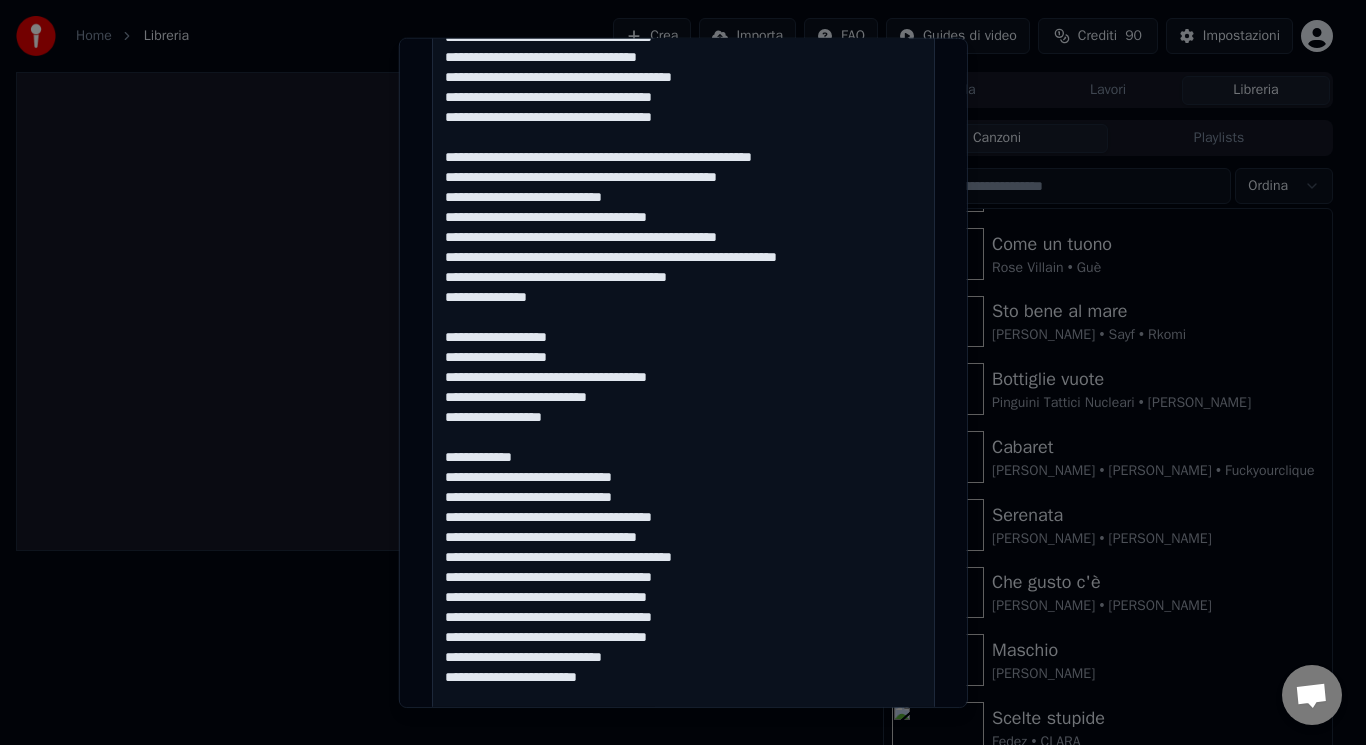 scroll, scrollTop: 787, scrollLeft: 0, axis: vertical 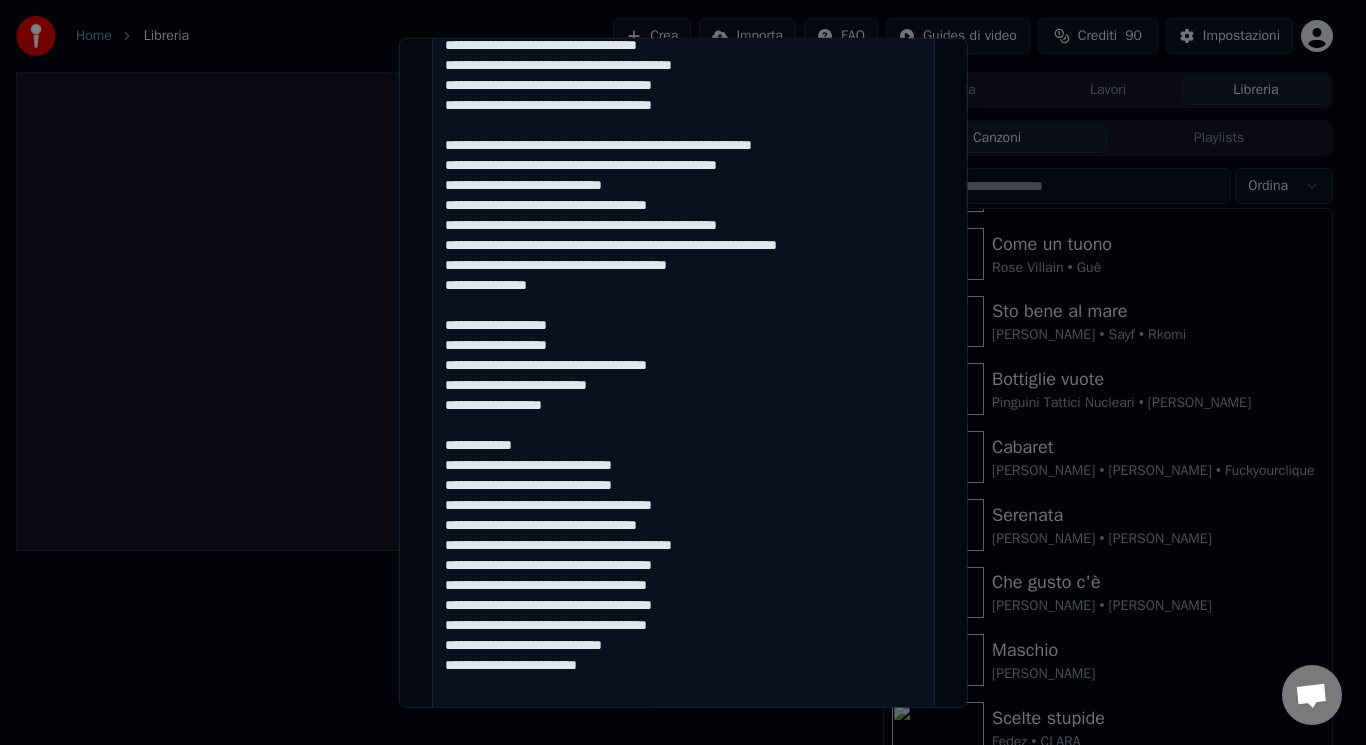 drag, startPoint x: 650, startPoint y: 682, endPoint x: 422, endPoint y: 688, distance: 228.07893 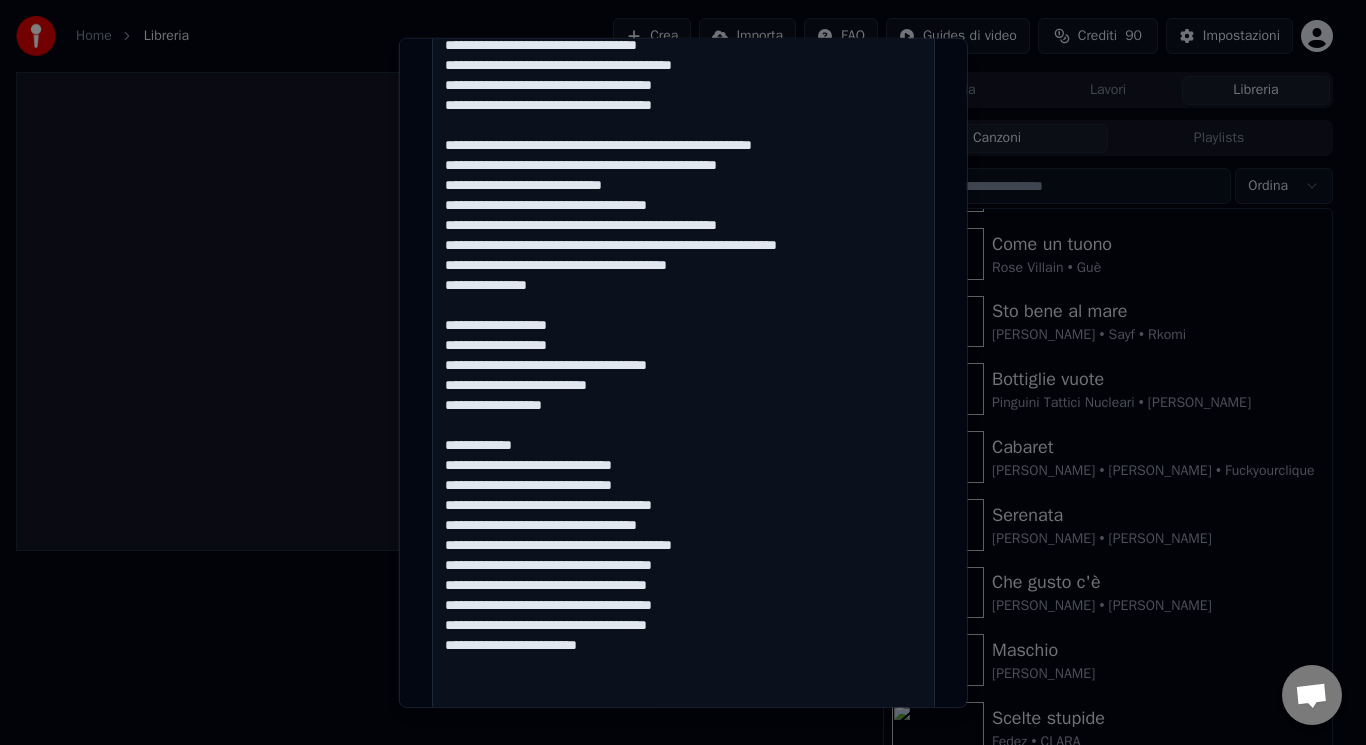 type on "**********" 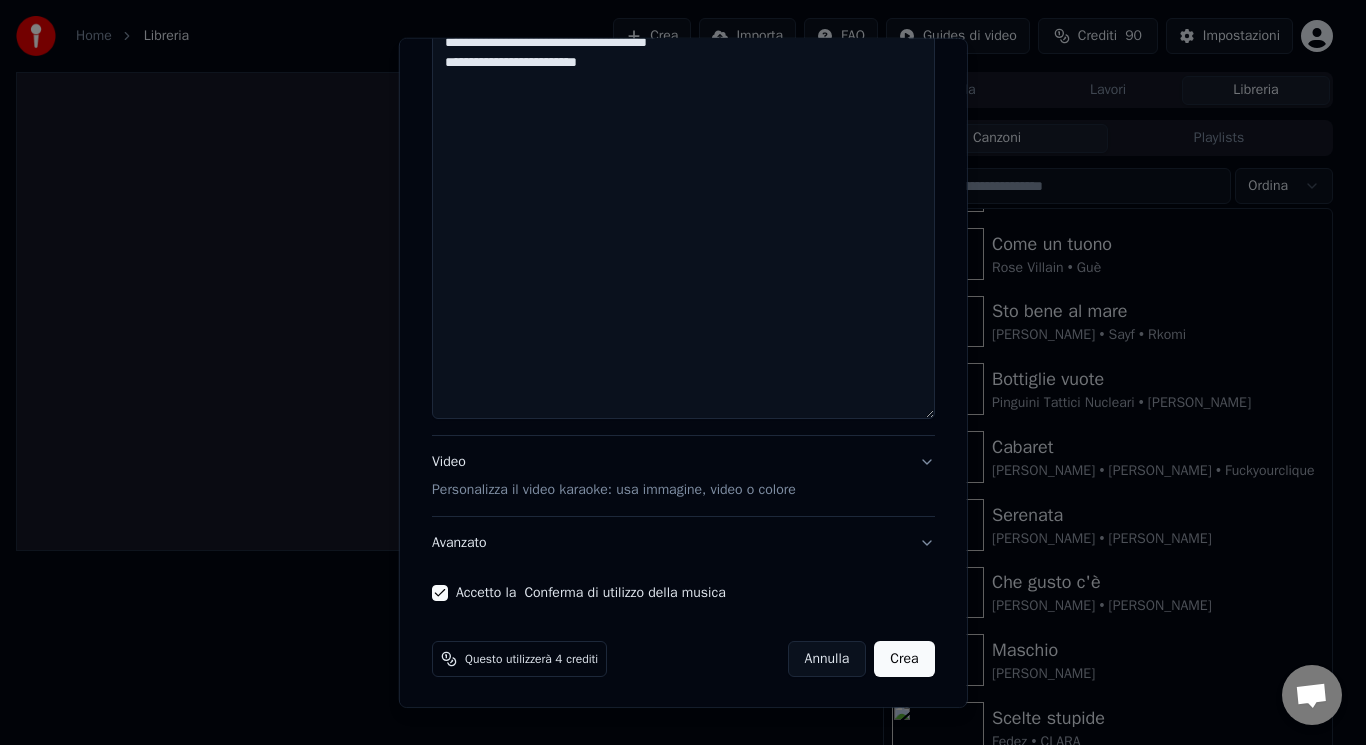 scroll, scrollTop: 1372, scrollLeft: 0, axis: vertical 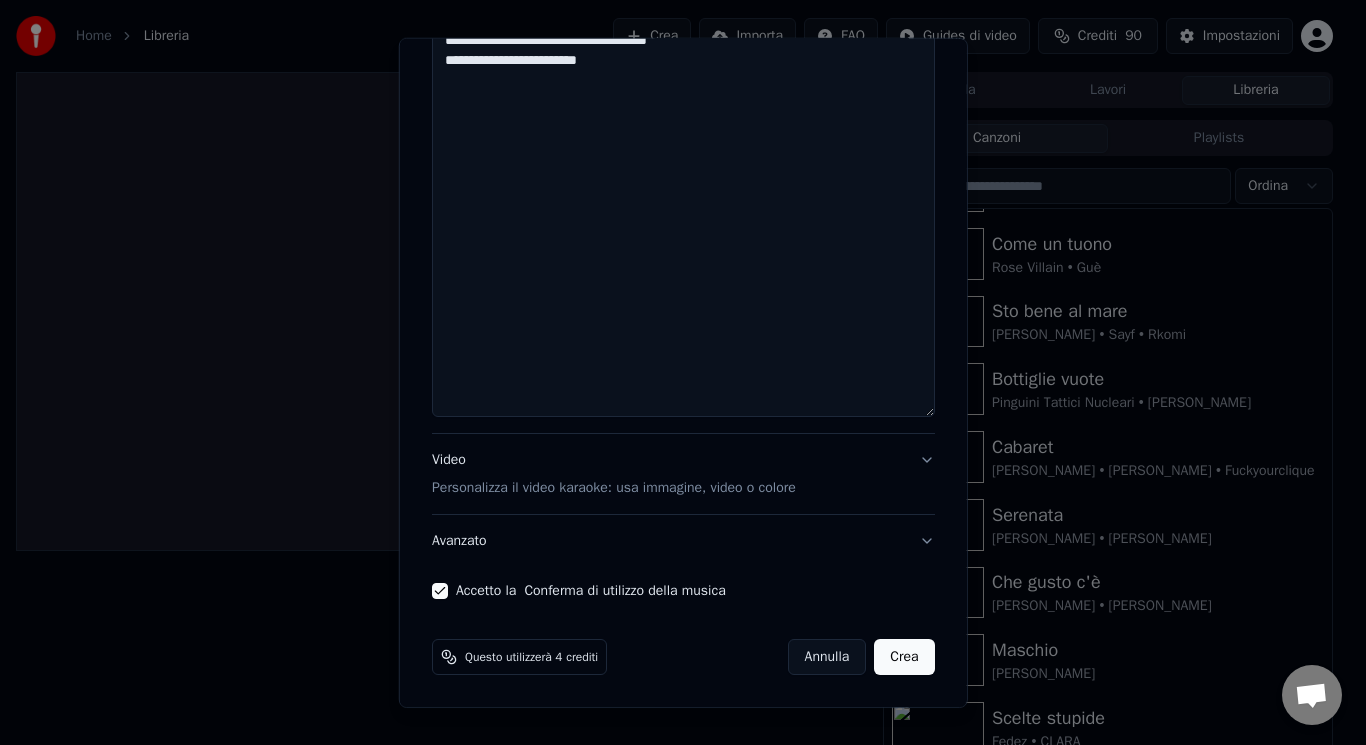 click on "Personalizza il video karaoke: usa immagine, video o colore" at bounding box center [614, 488] 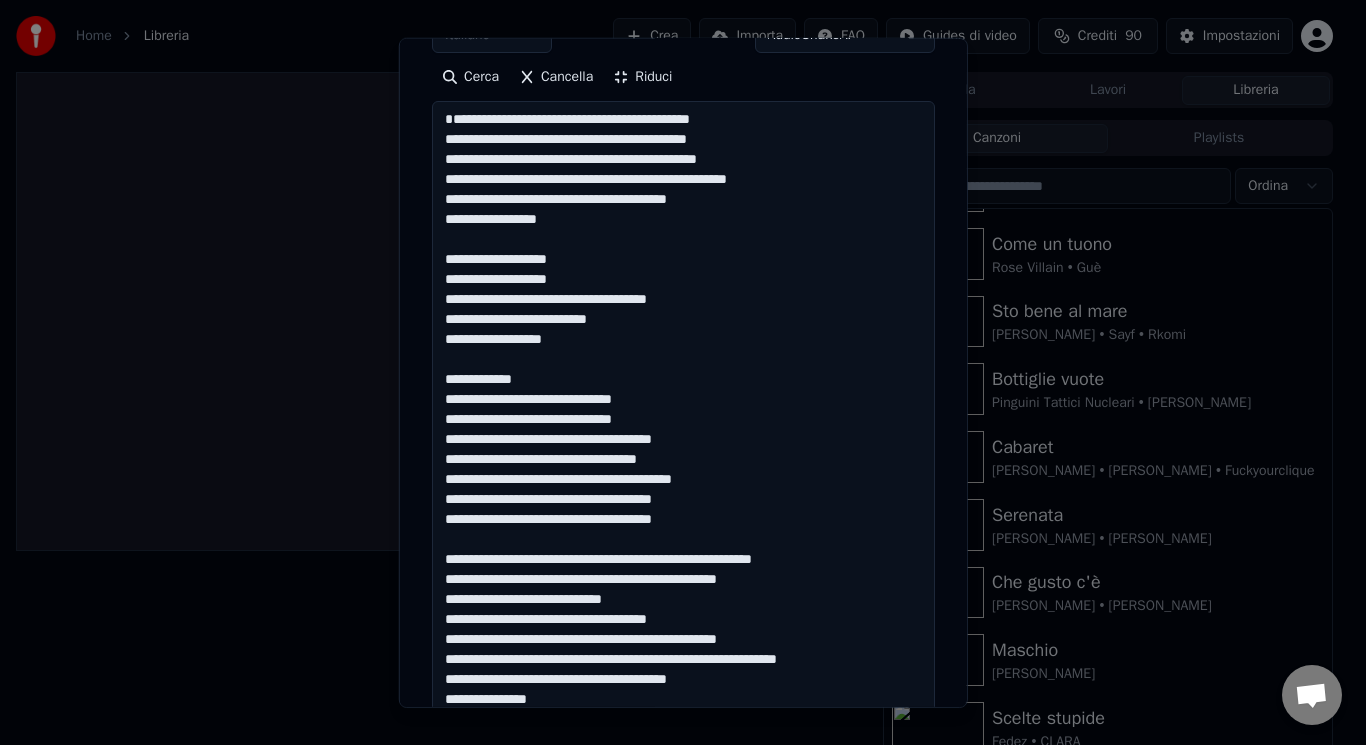 scroll, scrollTop: 187, scrollLeft: 0, axis: vertical 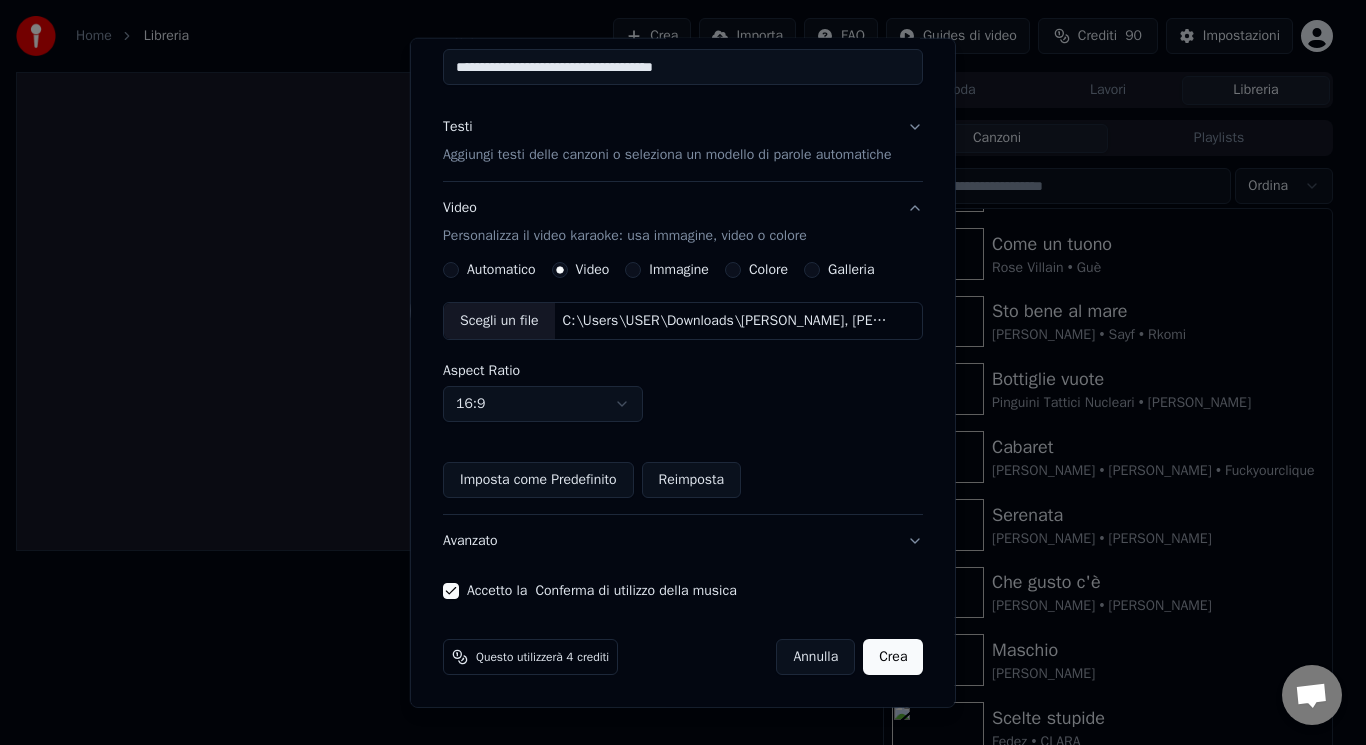 click on "Crea" at bounding box center [893, 657] 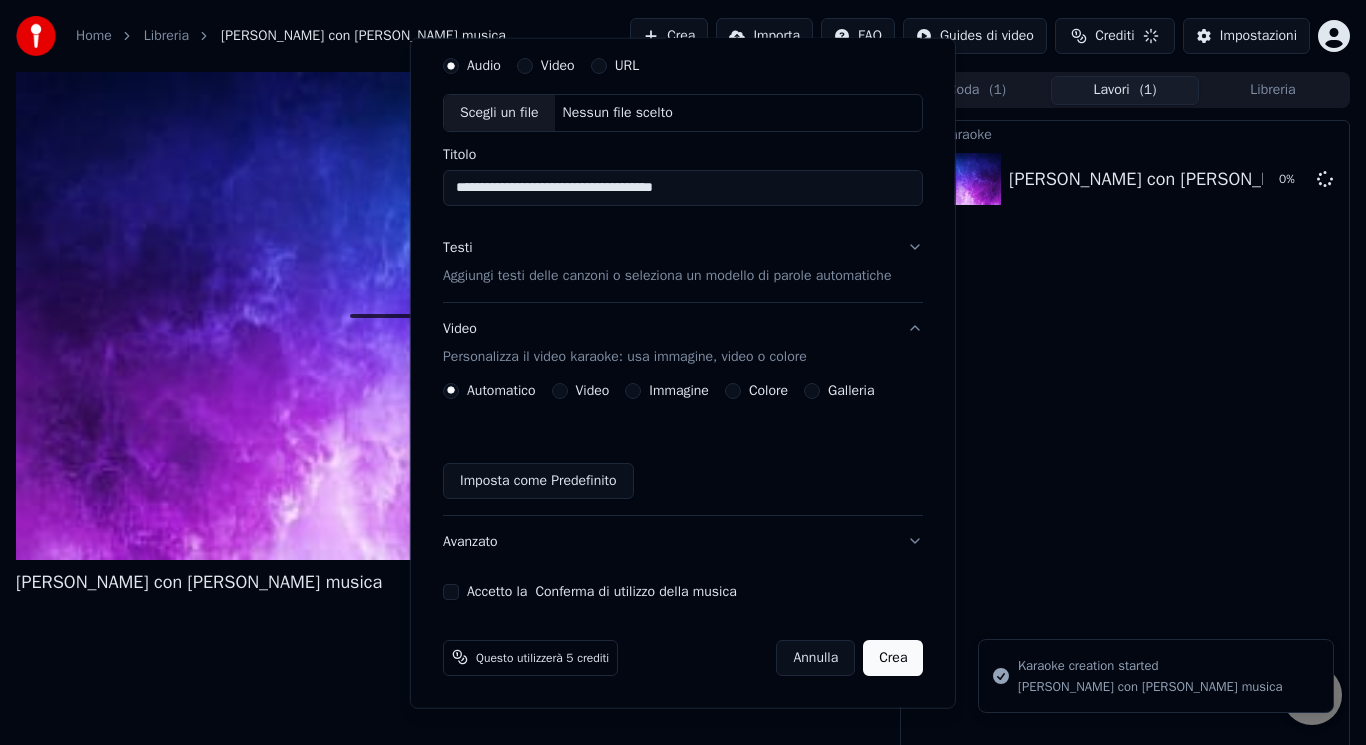 type 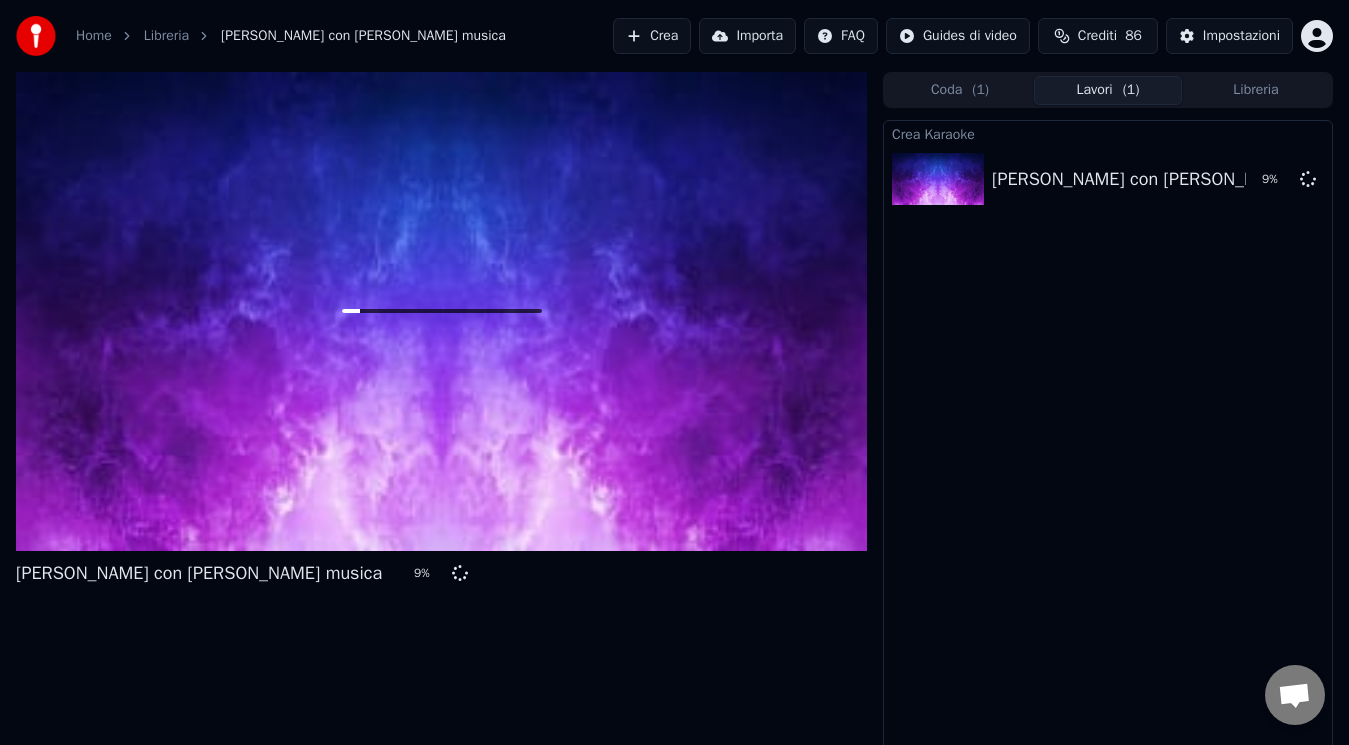 click on "Crea Karaoke [PERSON_NAME] con [PERSON_NAME] musica 9 %" at bounding box center (1108, 436) 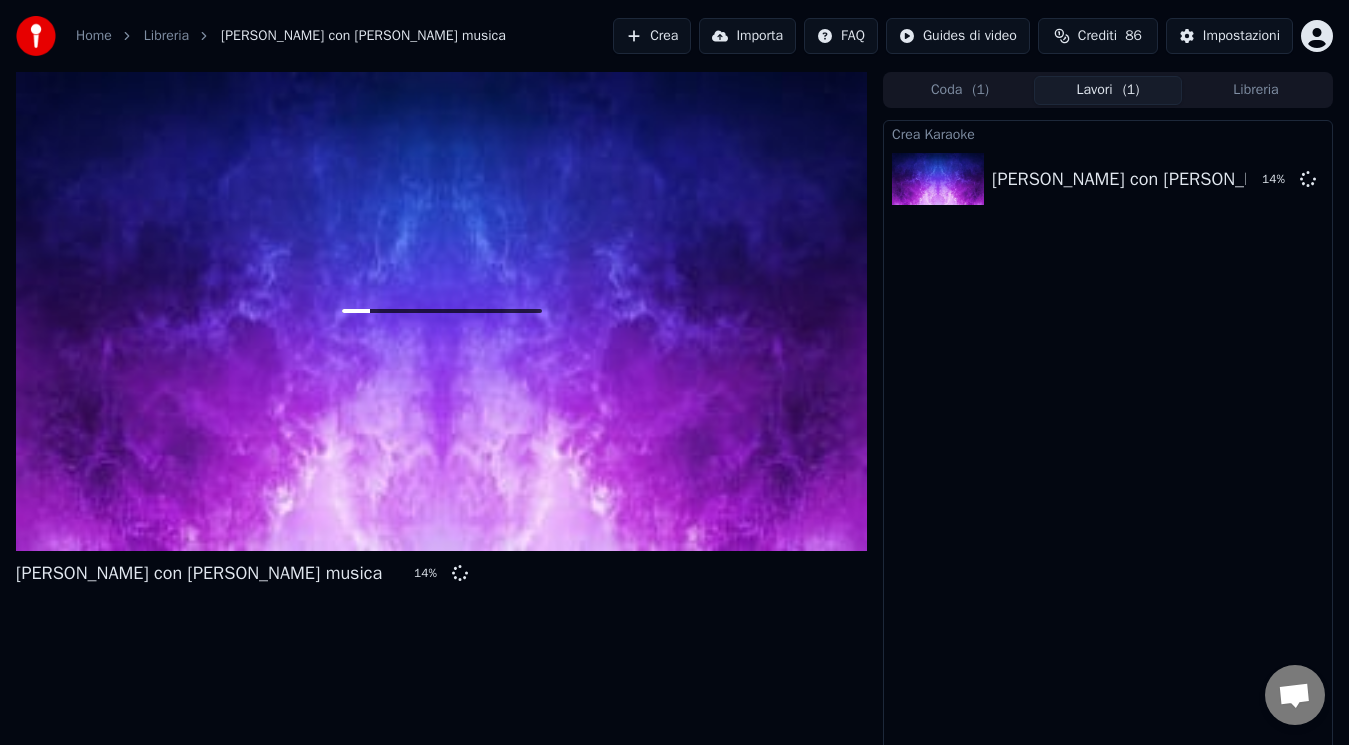 click on "[PERSON_NAME] [PERSON_NAME] con [PERSON_NAME] musica 14 %" at bounding box center [1108, 436] 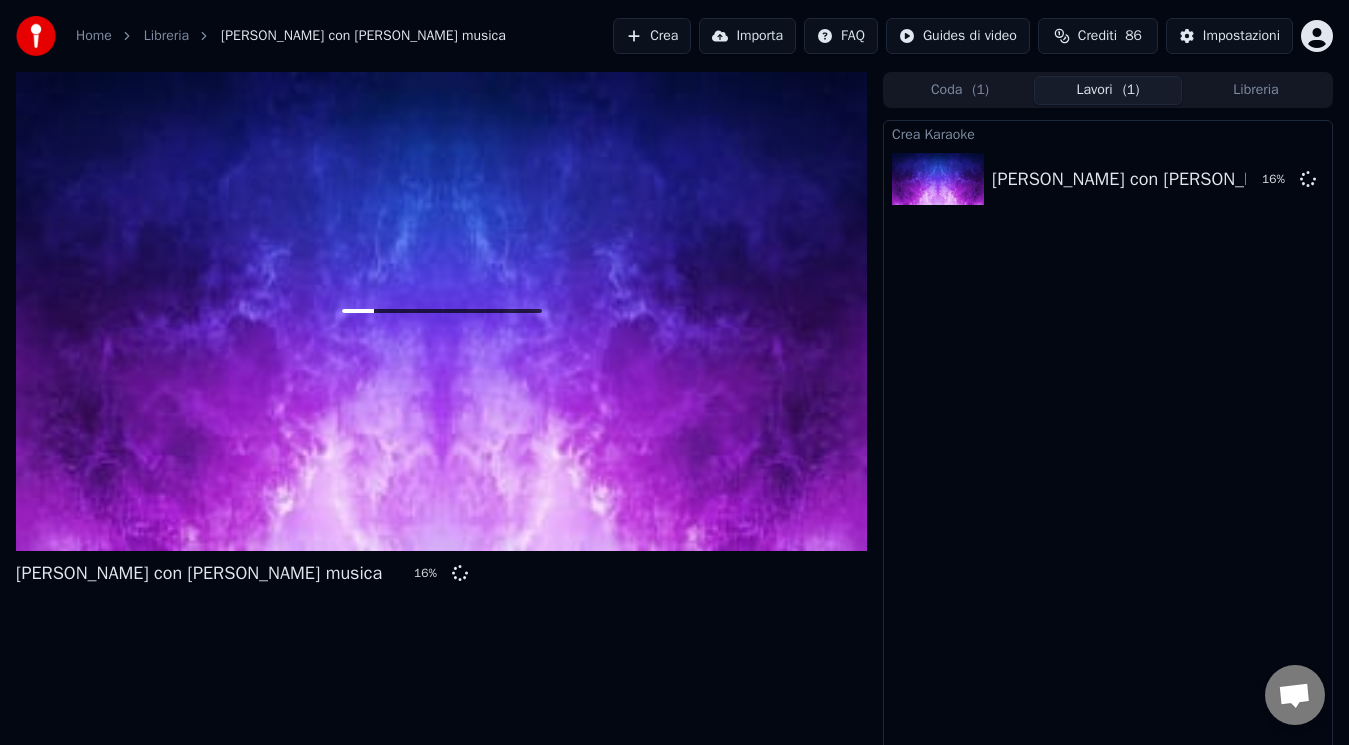 click on "[PERSON_NAME] [PERSON_NAME] con [PERSON_NAME] musica 16 %" at bounding box center [1108, 436] 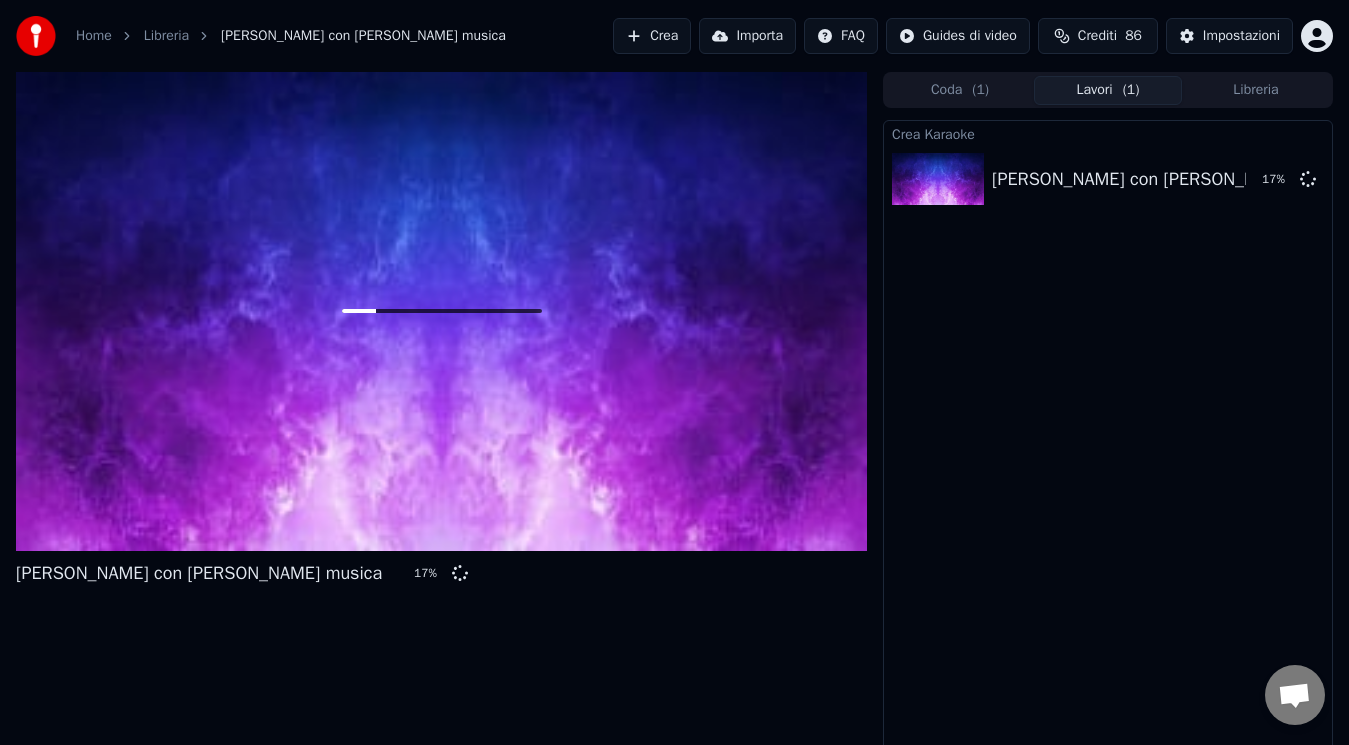 click on "[PERSON_NAME] [PERSON_NAME] con [PERSON_NAME] musica 17 %" at bounding box center (1108, 436) 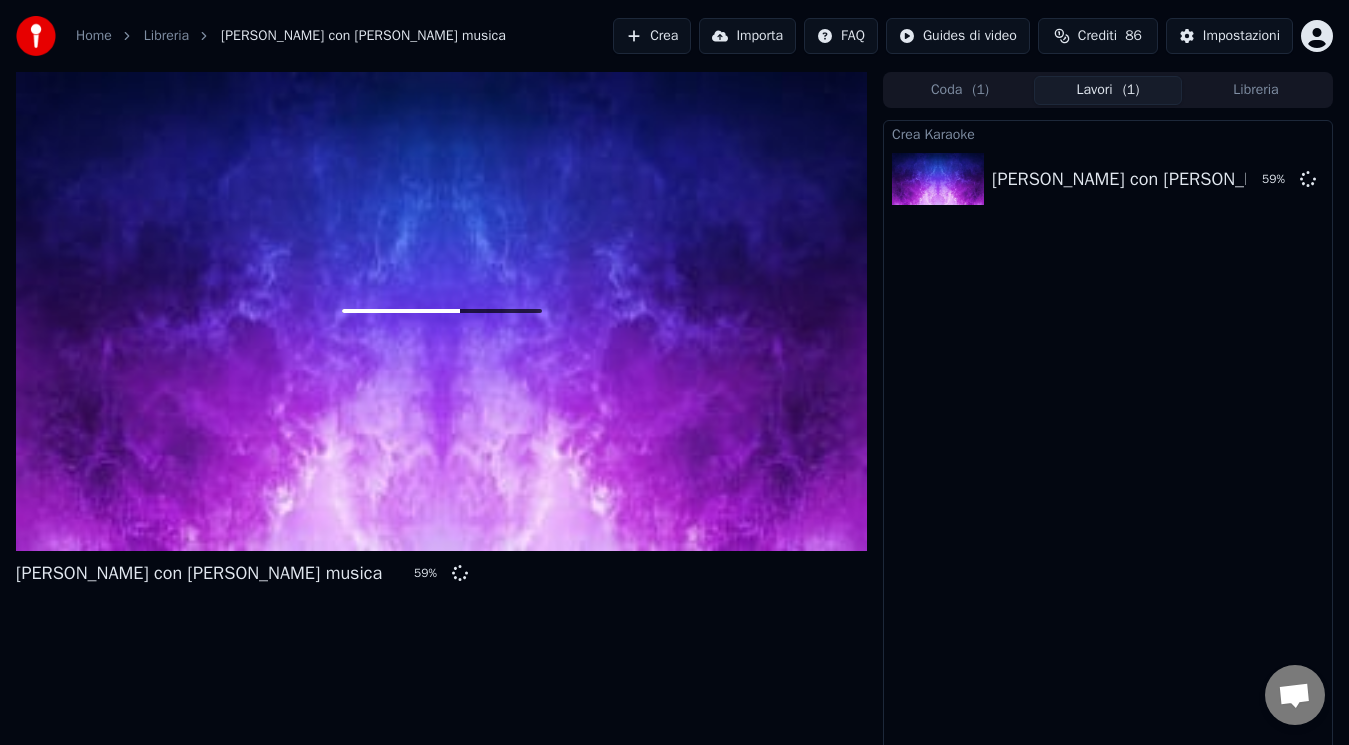 click on "[PERSON_NAME] [PERSON_NAME] con [PERSON_NAME] musica 59 %" at bounding box center (1108, 436) 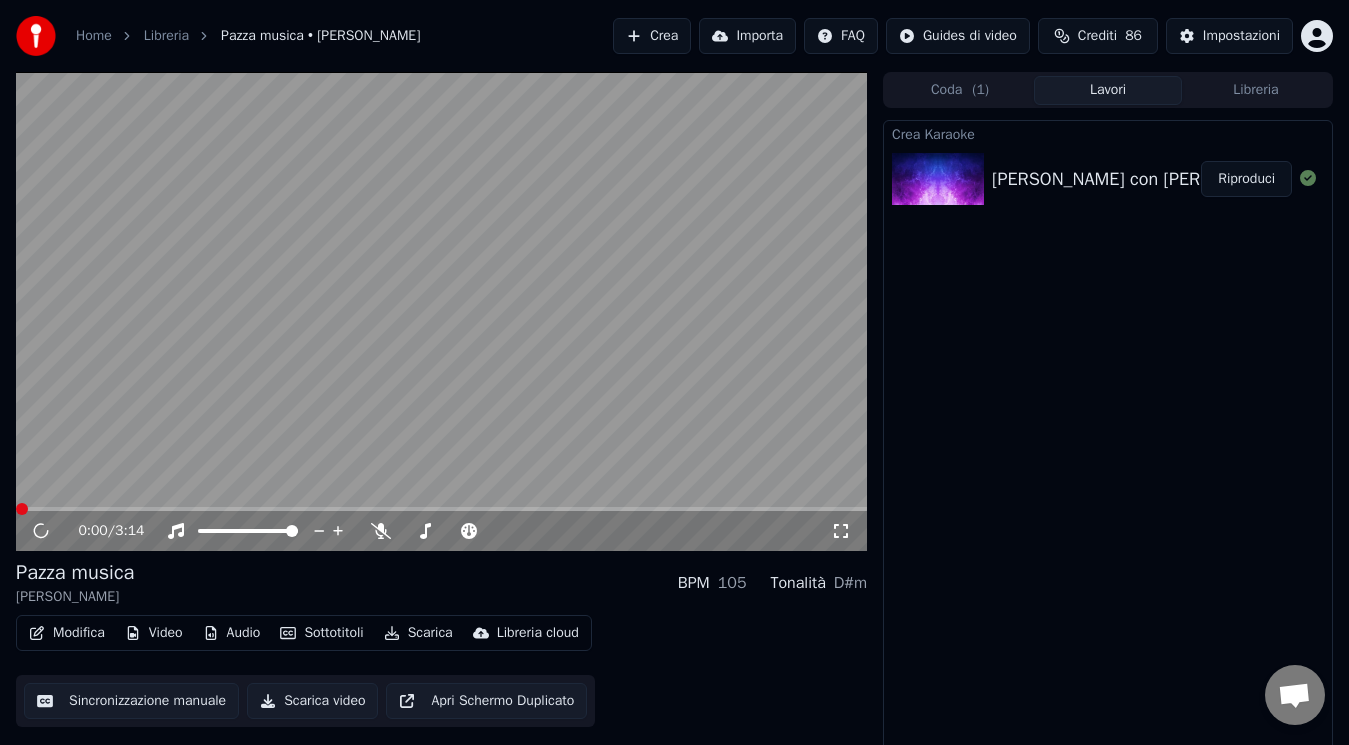 click on "Scarica video" at bounding box center (312, 701) 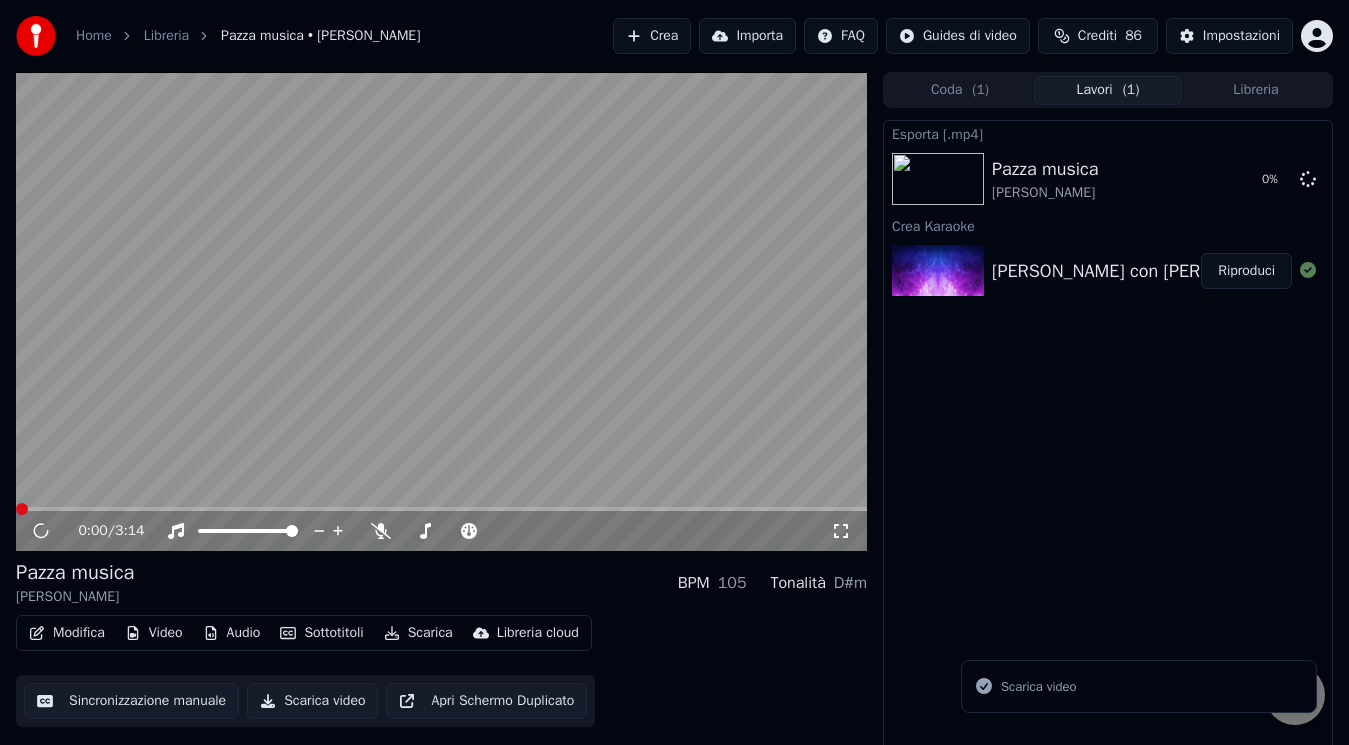 drag, startPoint x: 130, startPoint y: 574, endPoint x: 79, endPoint y: 569, distance: 51.24451 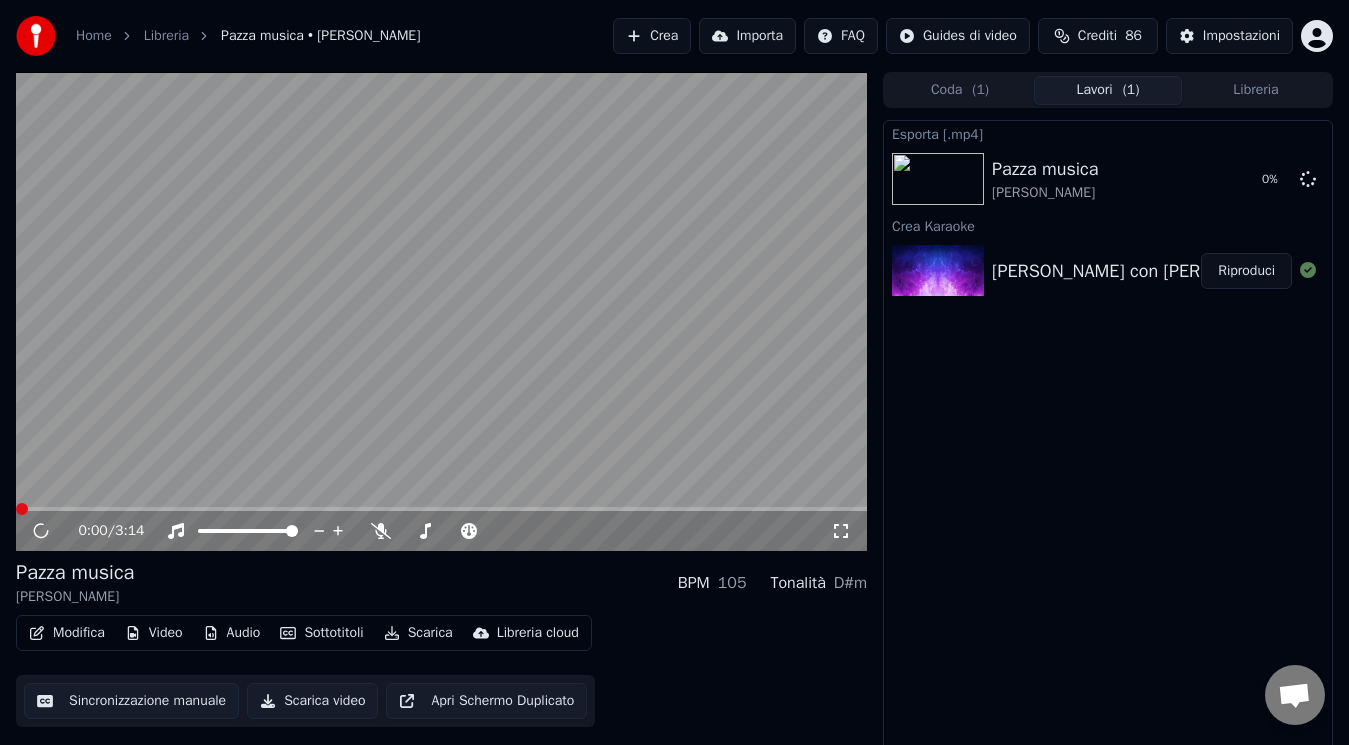 click on "Pazza musica" at bounding box center (75, 573) 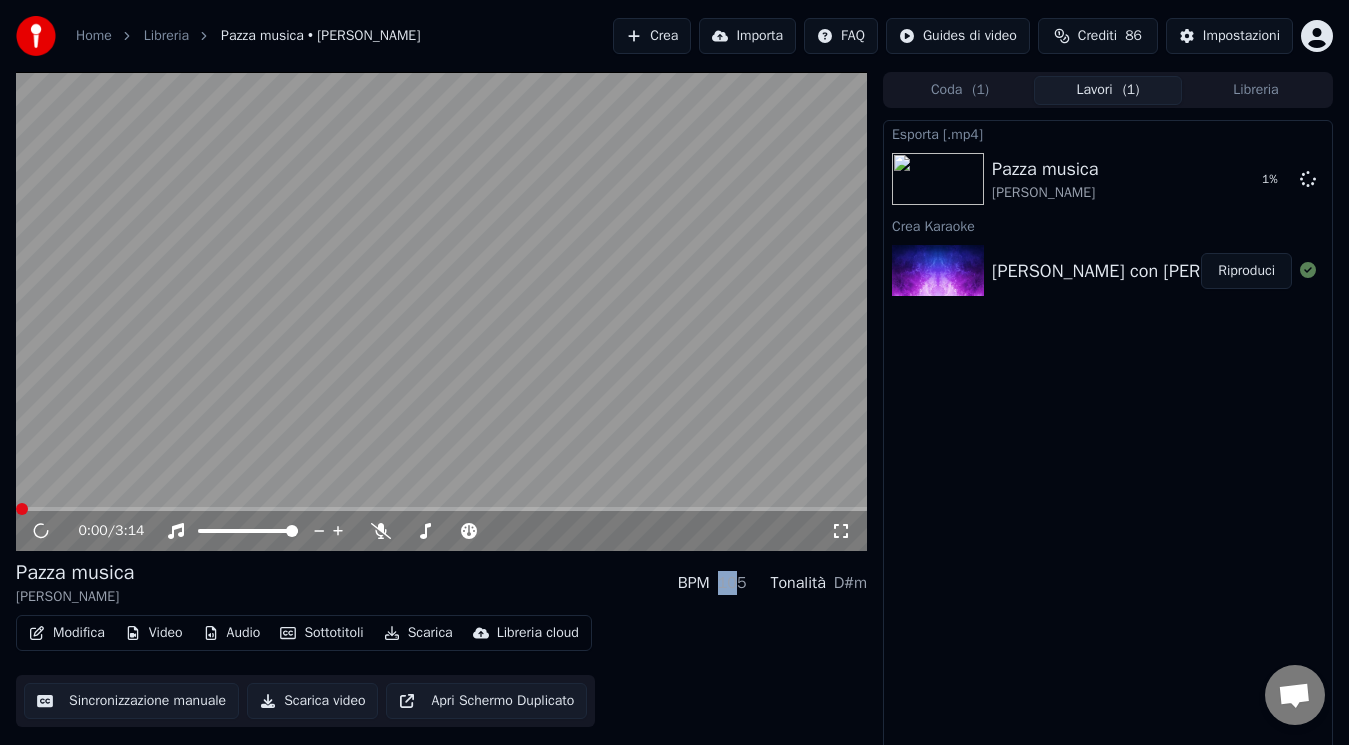 drag, startPoint x: 739, startPoint y: 585, endPoint x: 721, endPoint y: 584, distance: 18.027756 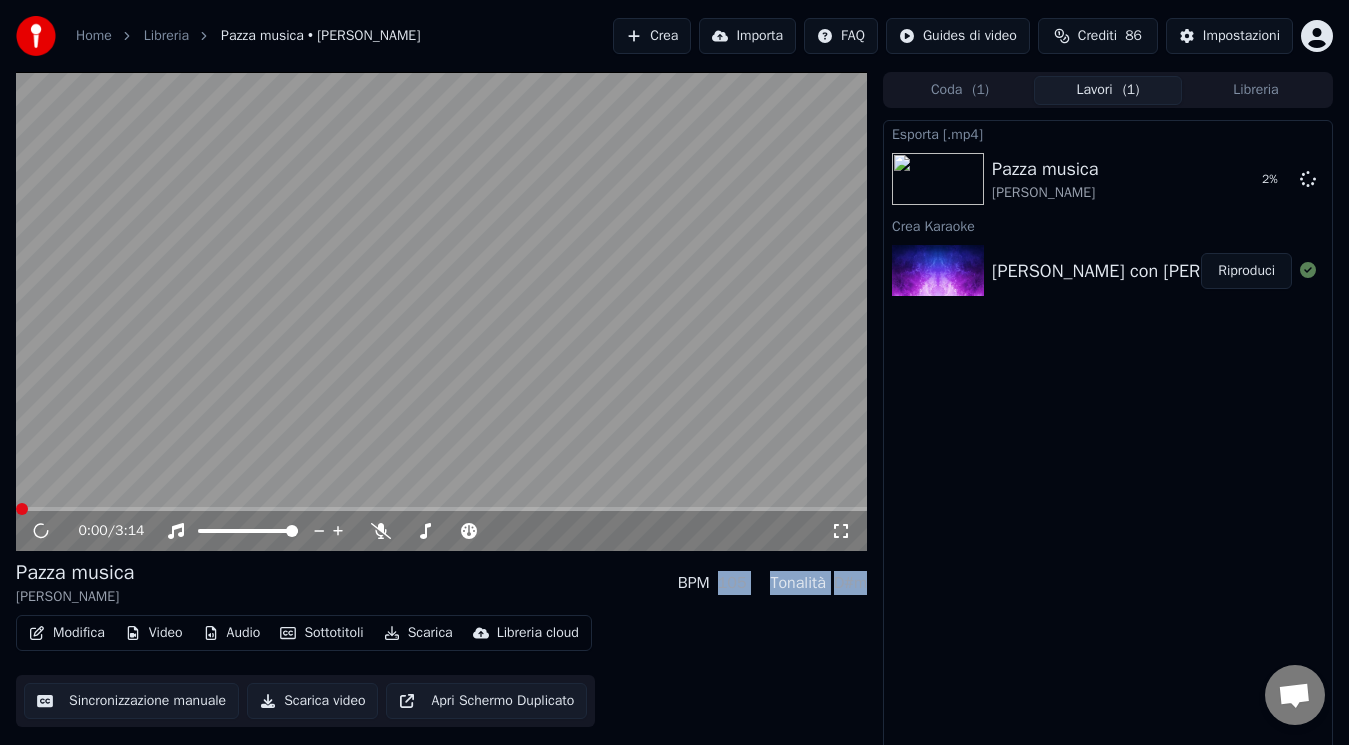 drag, startPoint x: 721, startPoint y: 584, endPoint x: 869, endPoint y: 586, distance: 148.01352 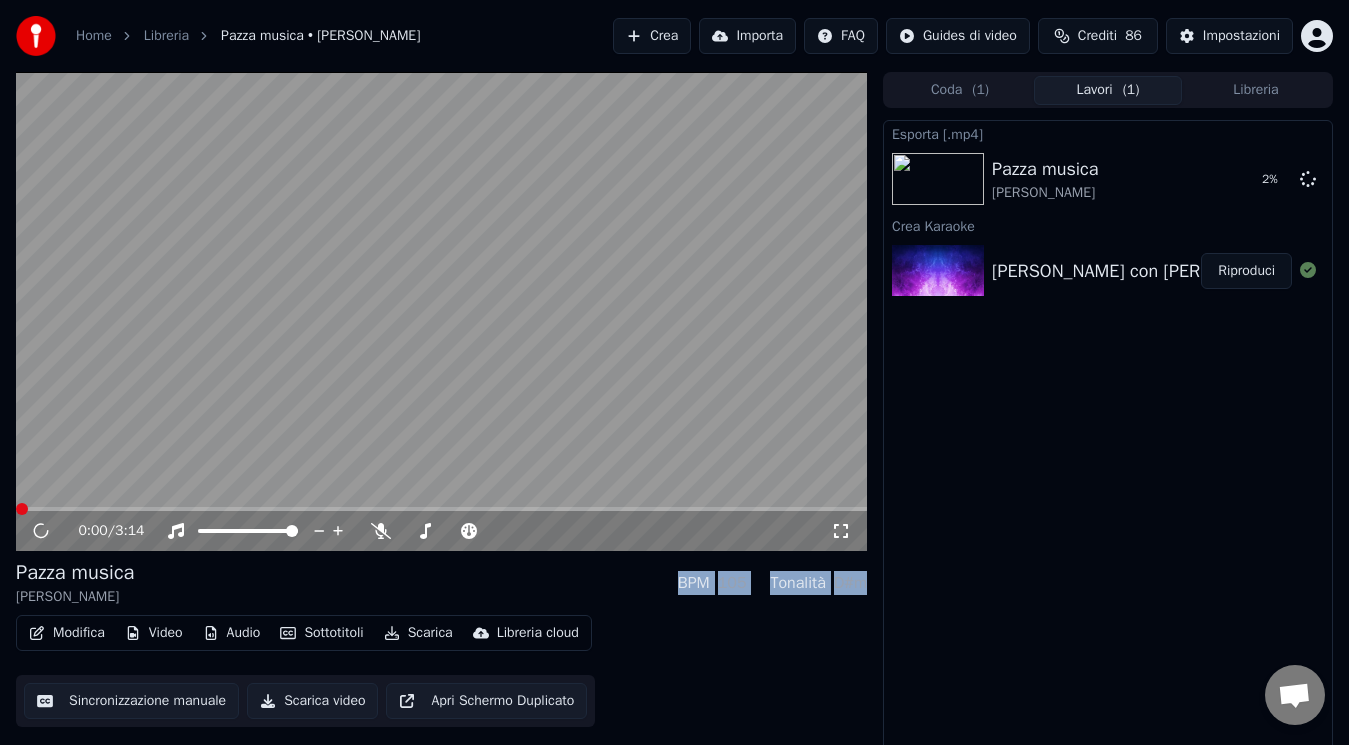drag, startPoint x: 869, startPoint y: 586, endPoint x: 672, endPoint y: 584, distance: 197.01015 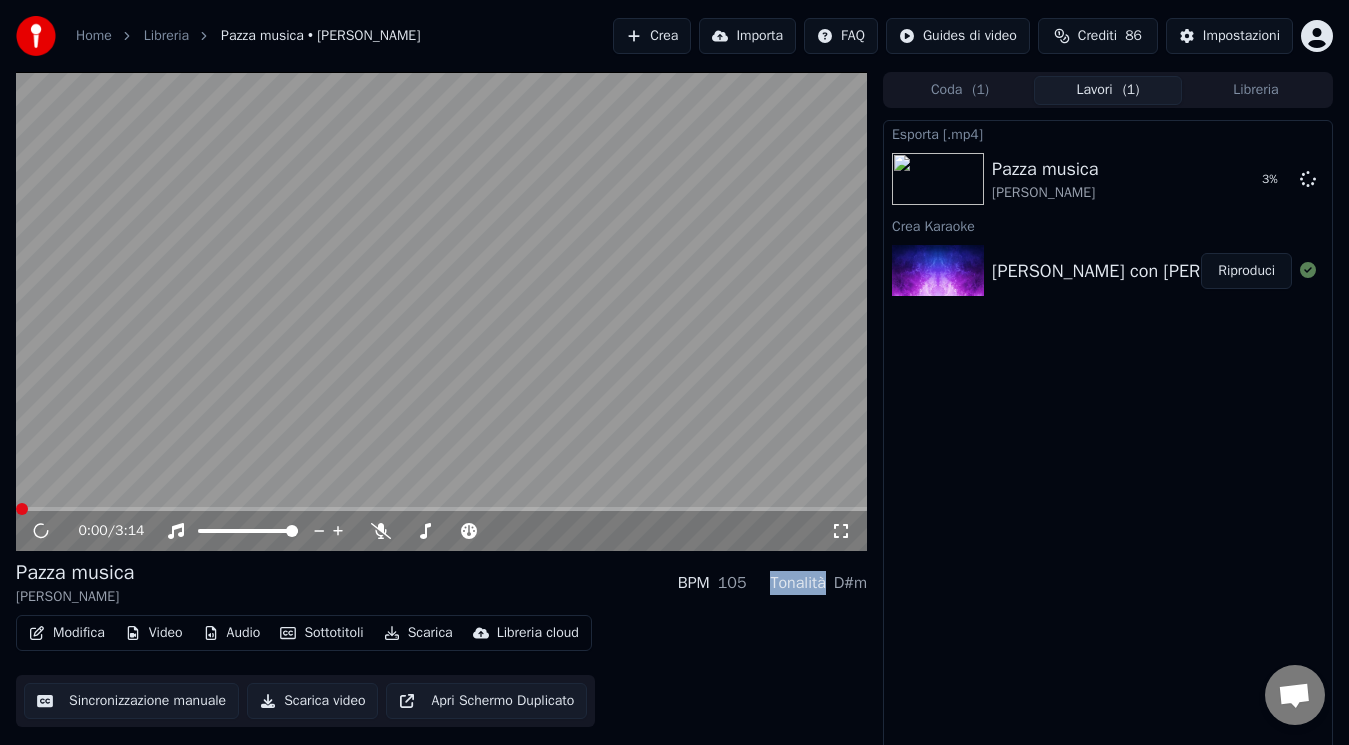 drag, startPoint x: 822, startPoint y: 582, endPoint x: 753, endPoint y: 575, distance: 69.354164 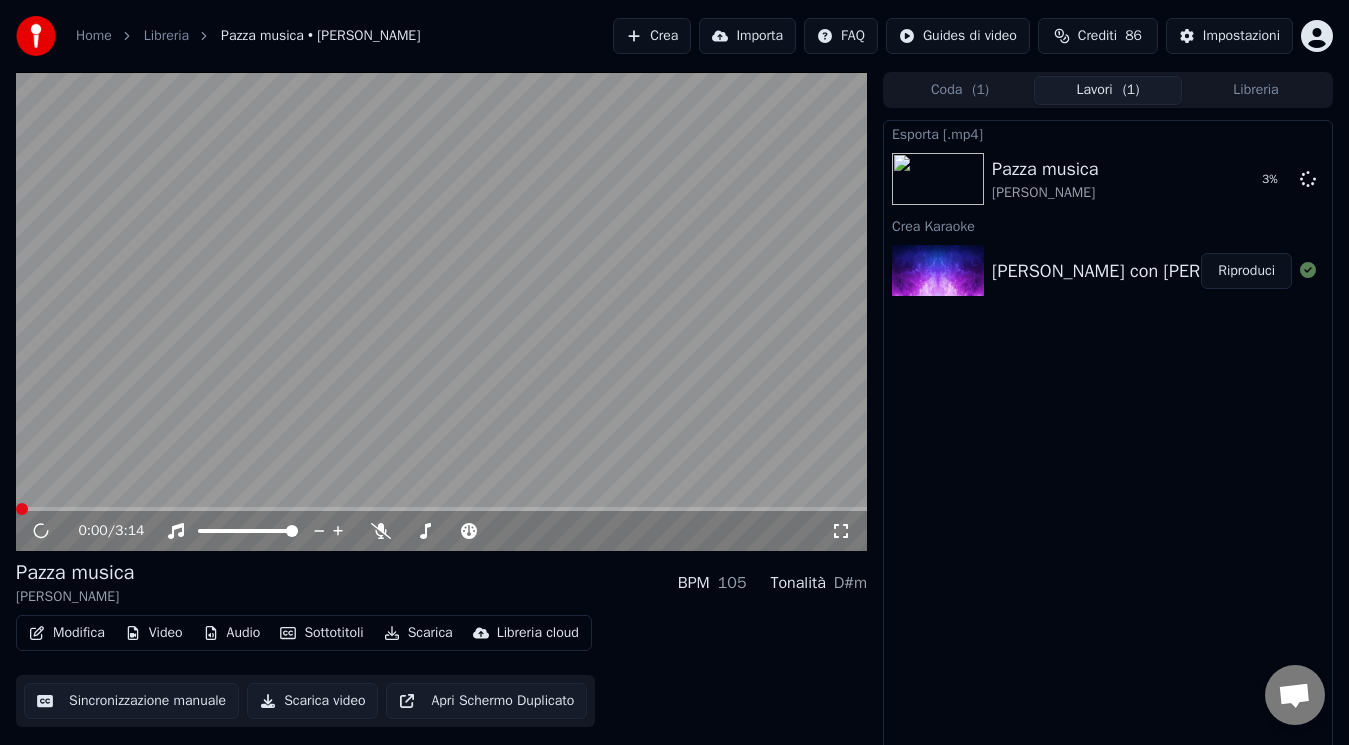 click on "Pazza musica [PERSON_NAME] BPM 105 Tonalità D#m" at bounding box center [441, 583] 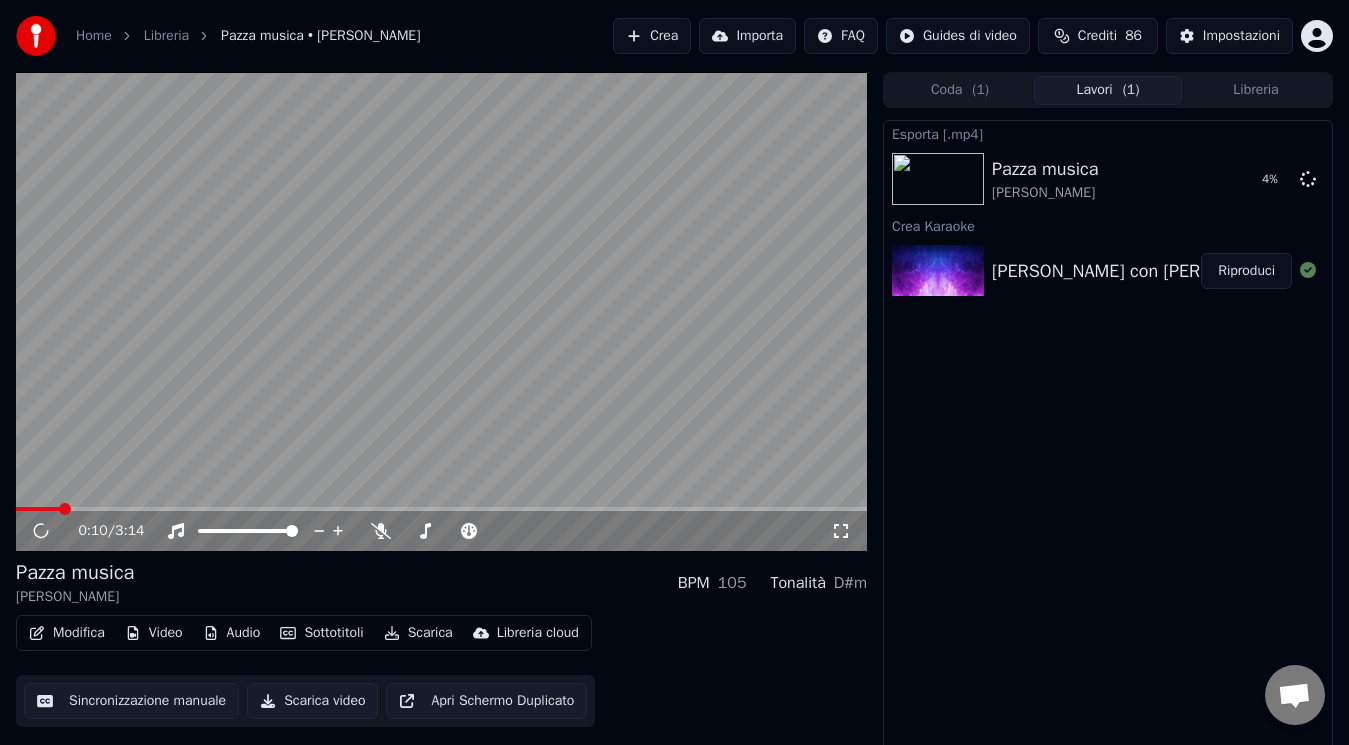 click at bounding box center (441, 509) 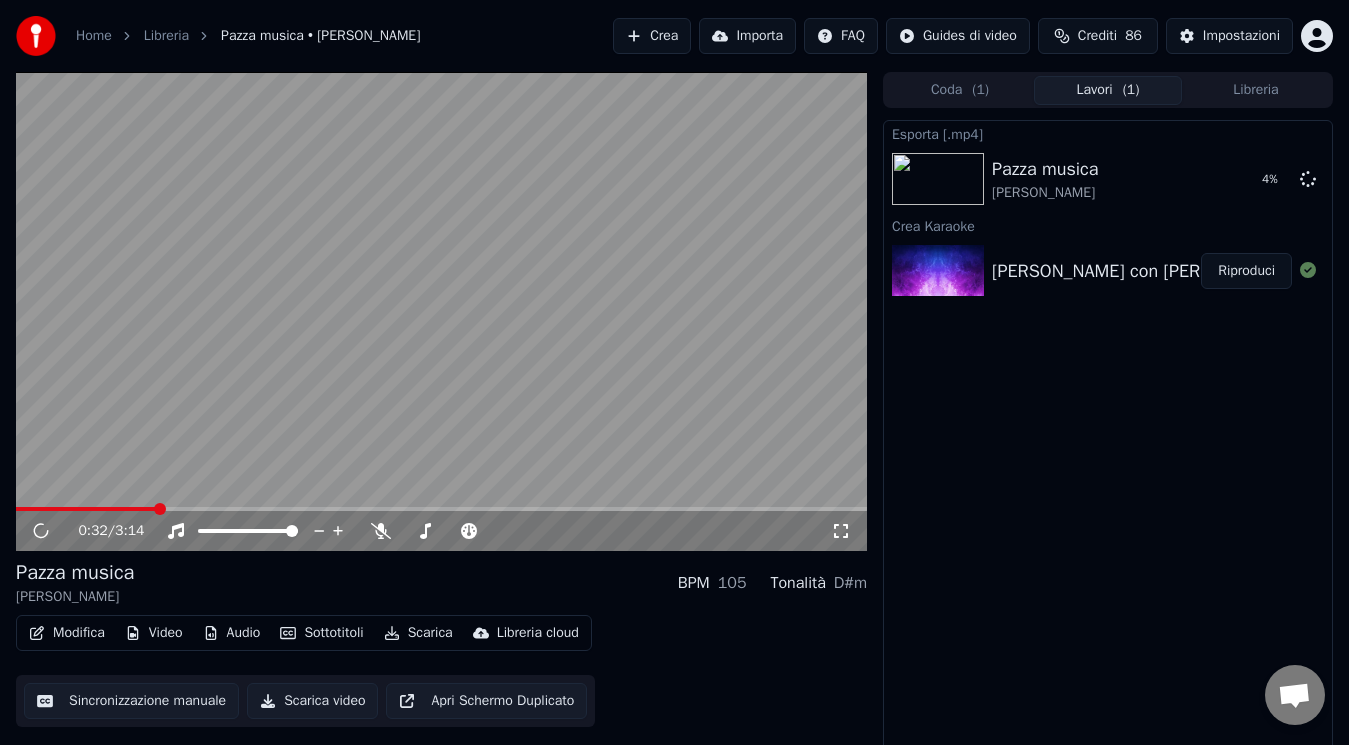 click at bounding box center [441, 509] 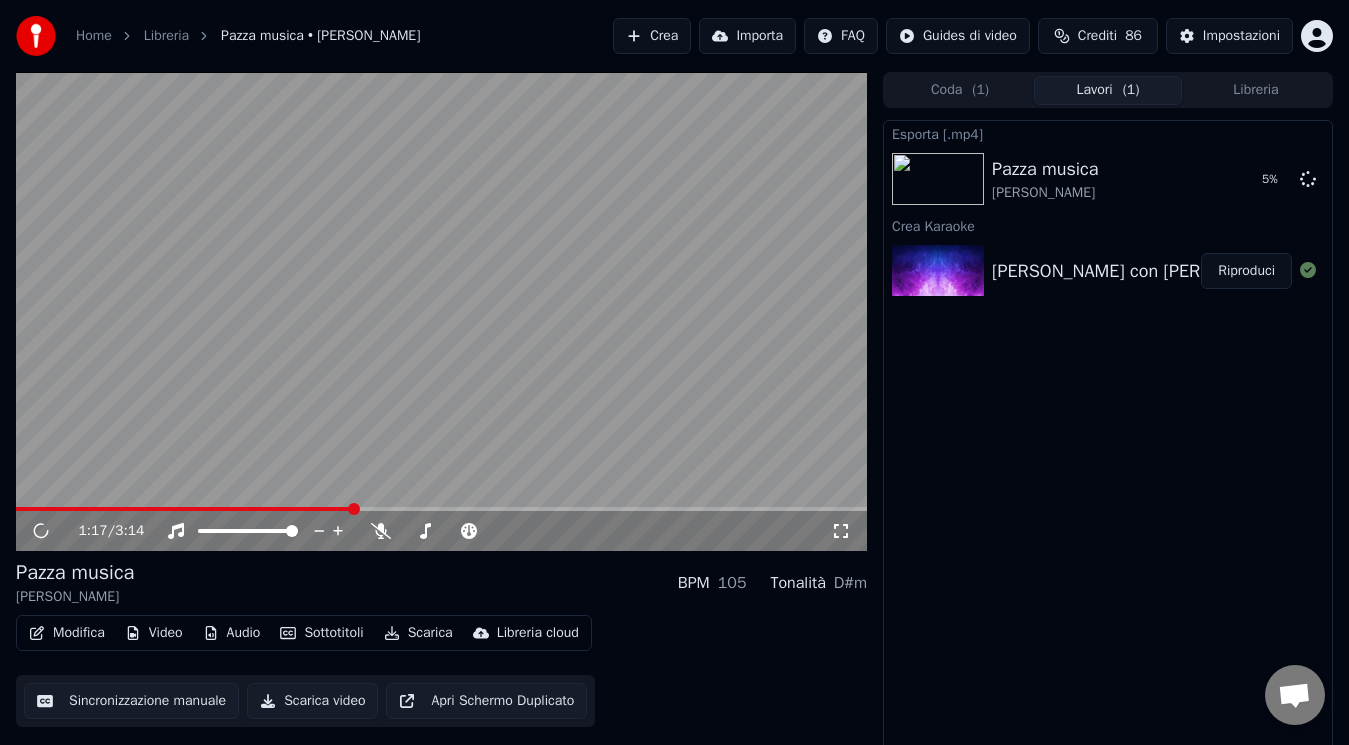 click at bounding box center (441, 509) 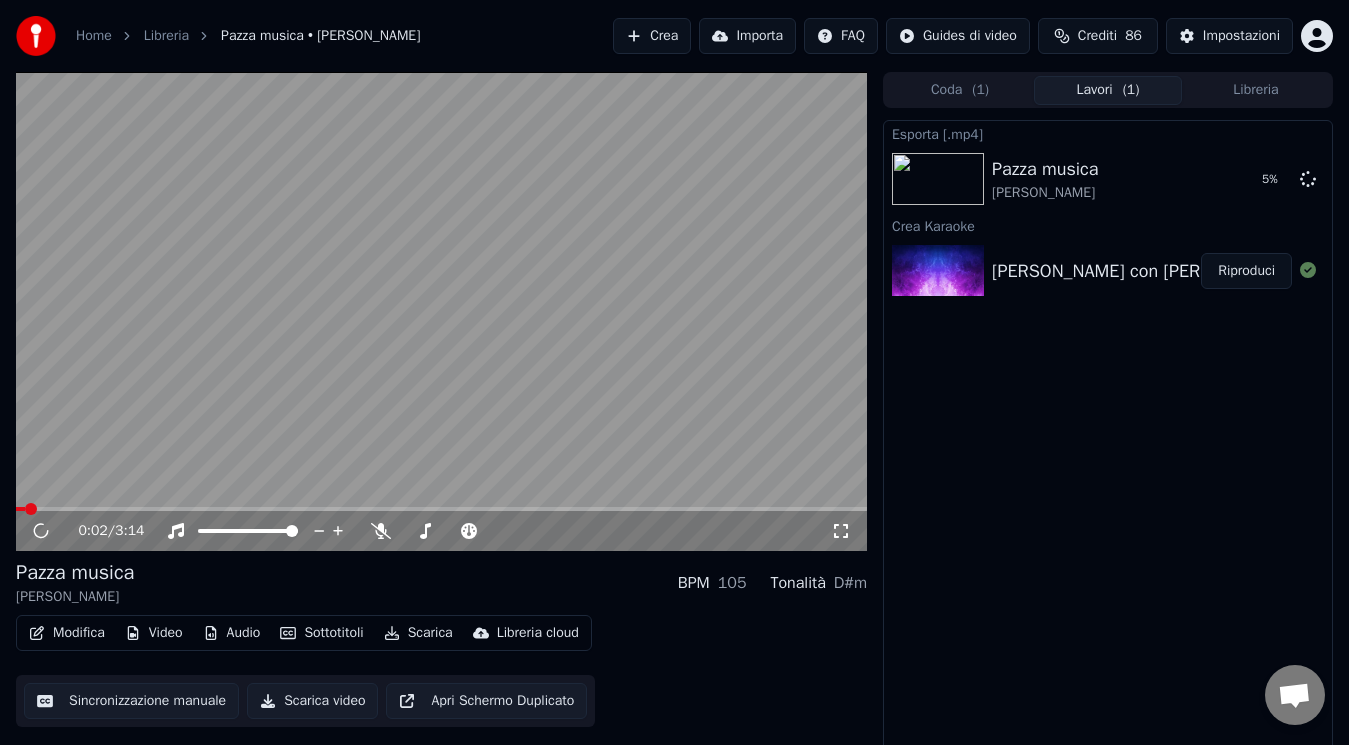 click at bounding box center [20, 509] 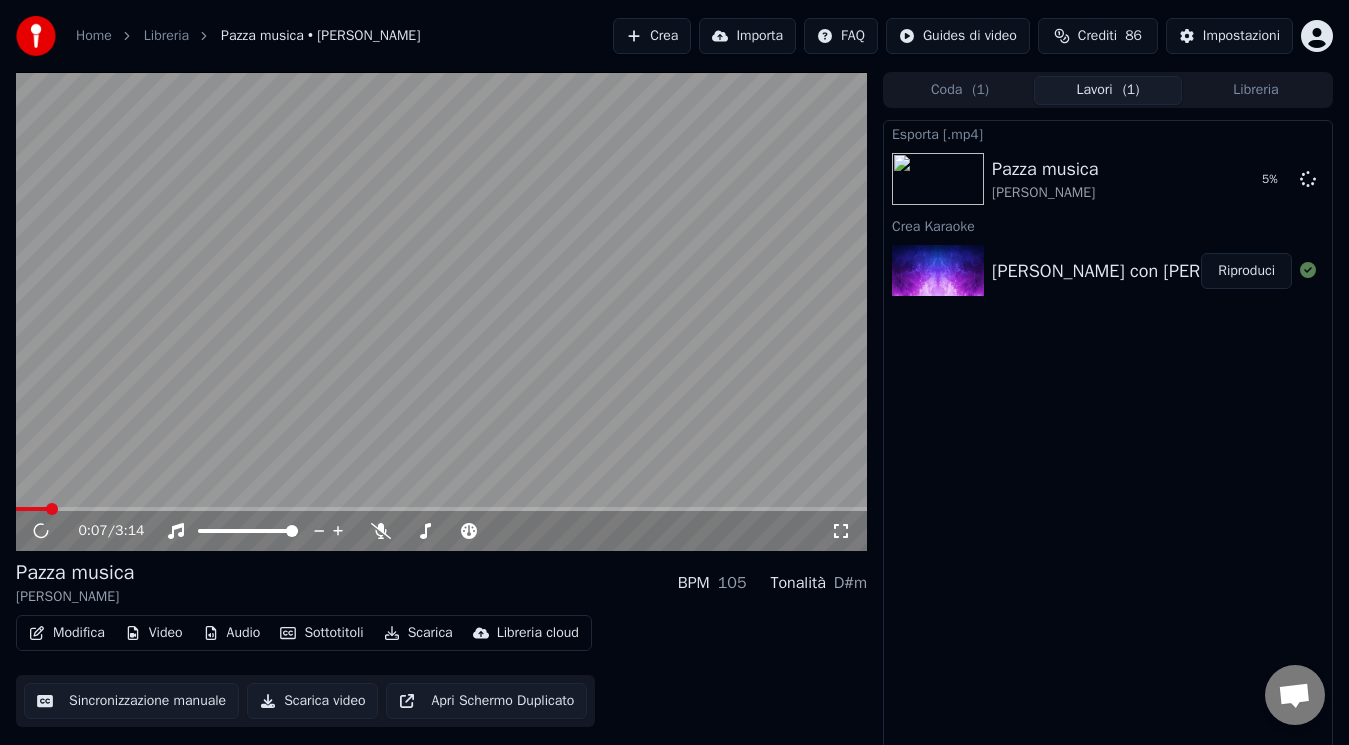 click at bounding box center [441, 509] 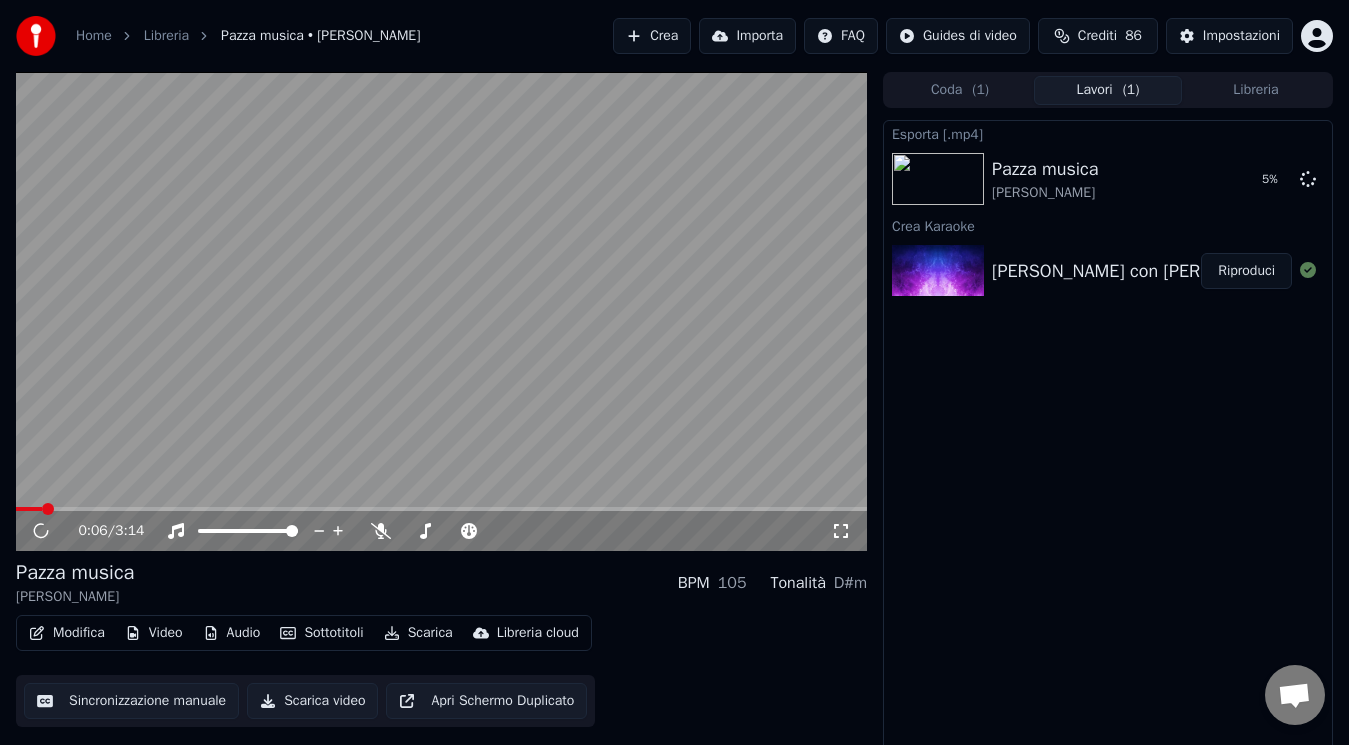 click at bounding box center (29, 509) 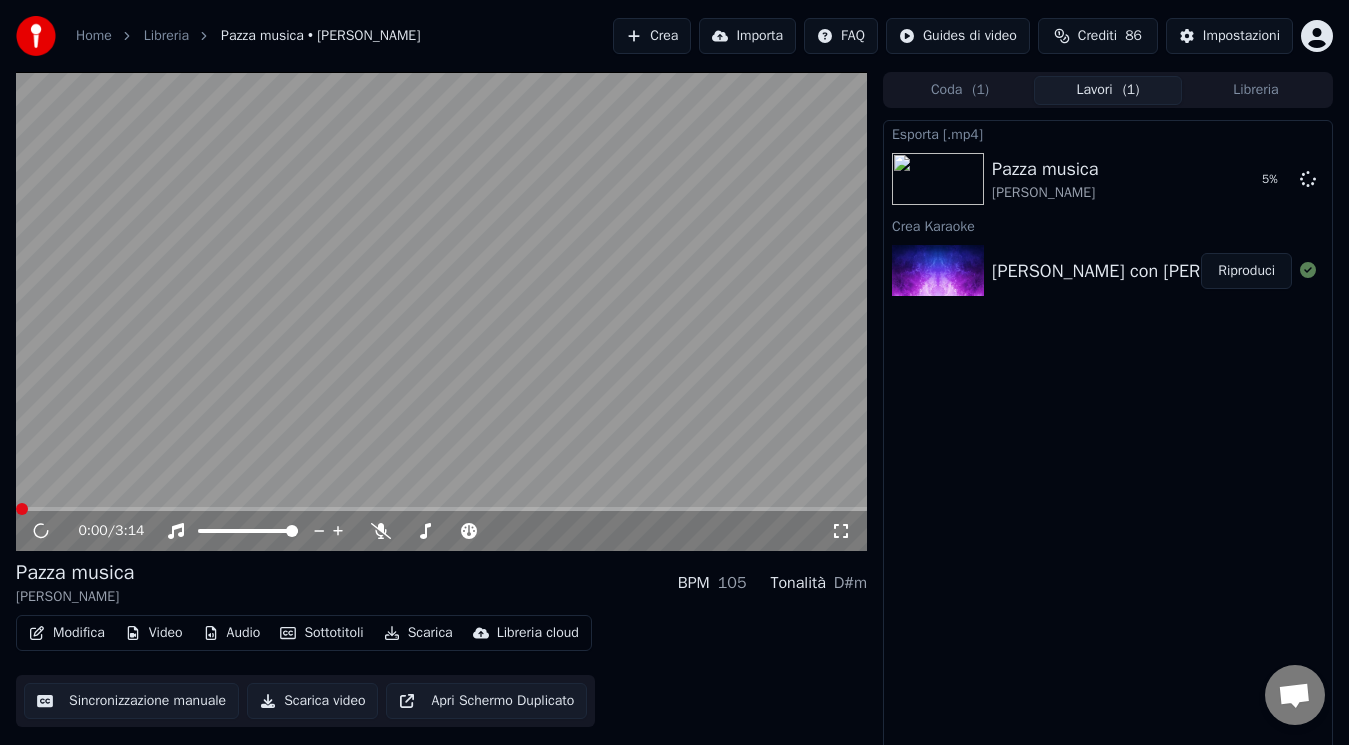 click at bounding box center (22, 509) 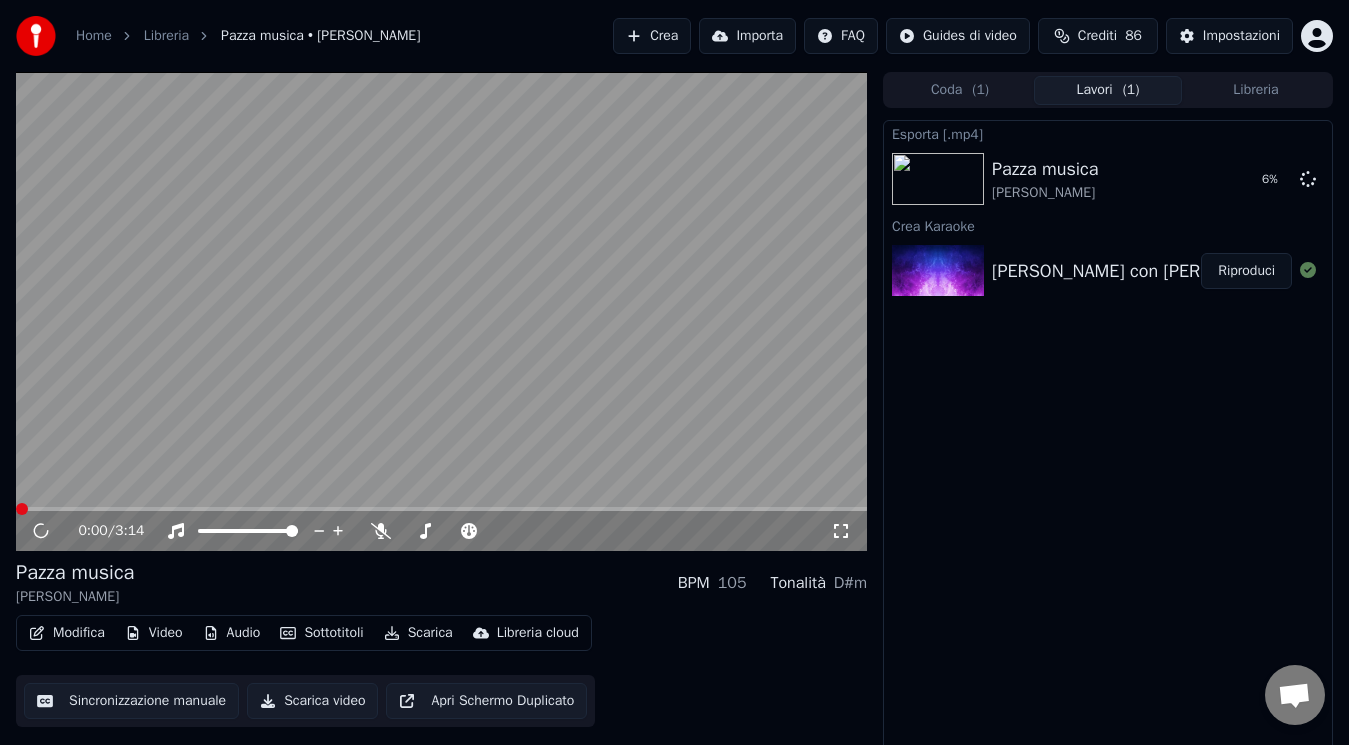 click 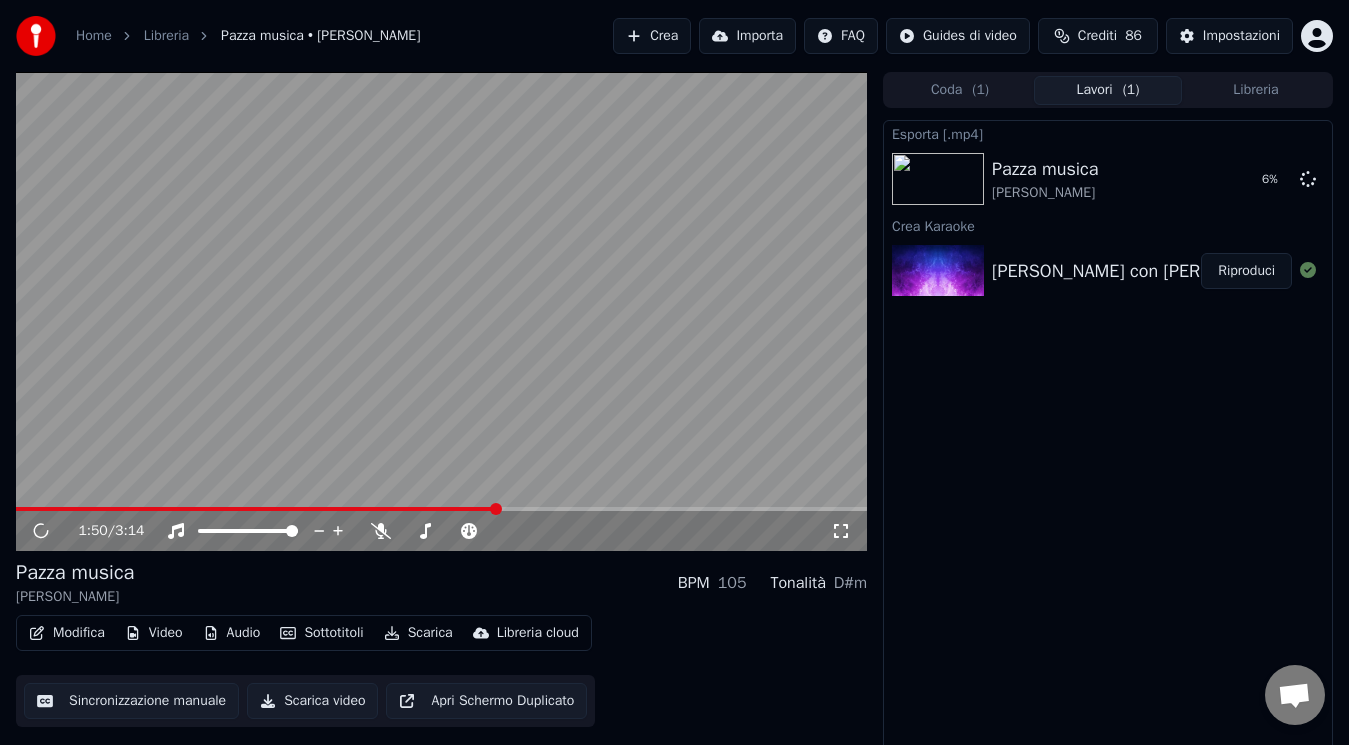 click at bounding box center (441, 509) 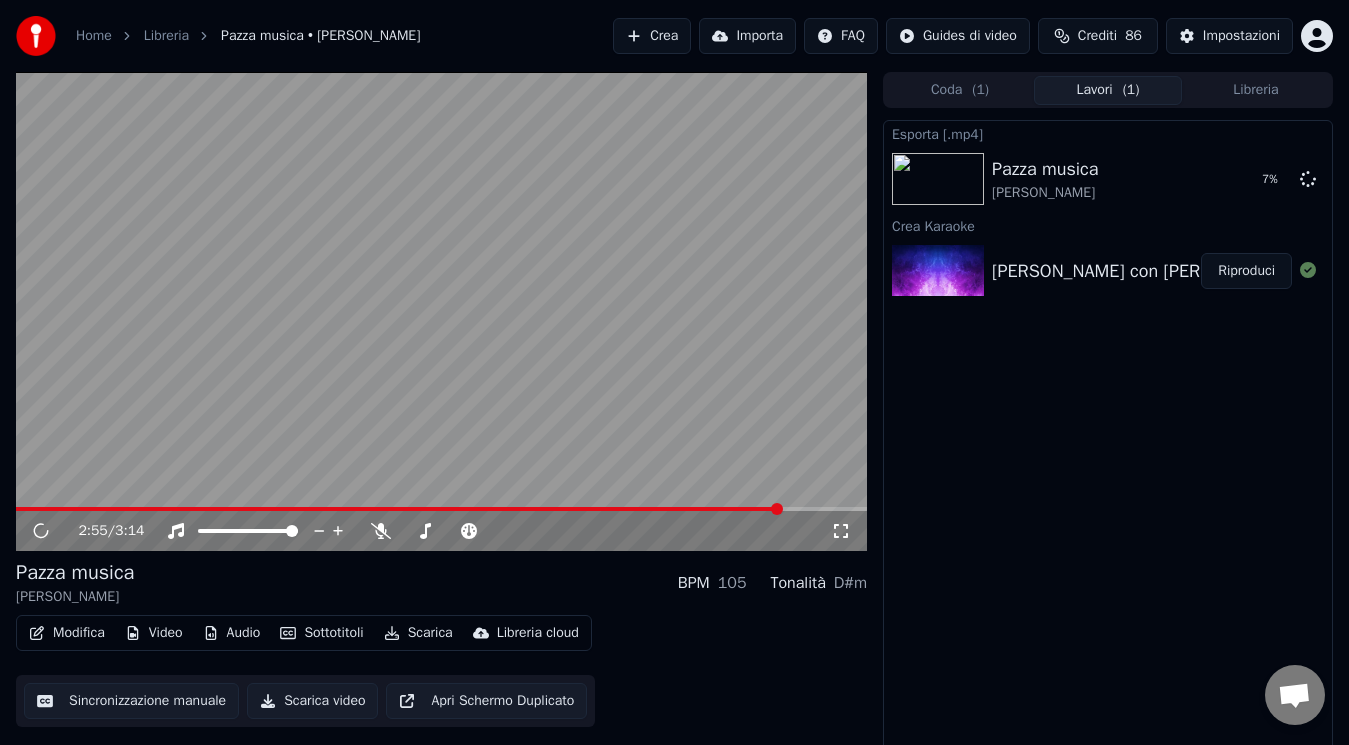 click at bounding box center (441, 509) 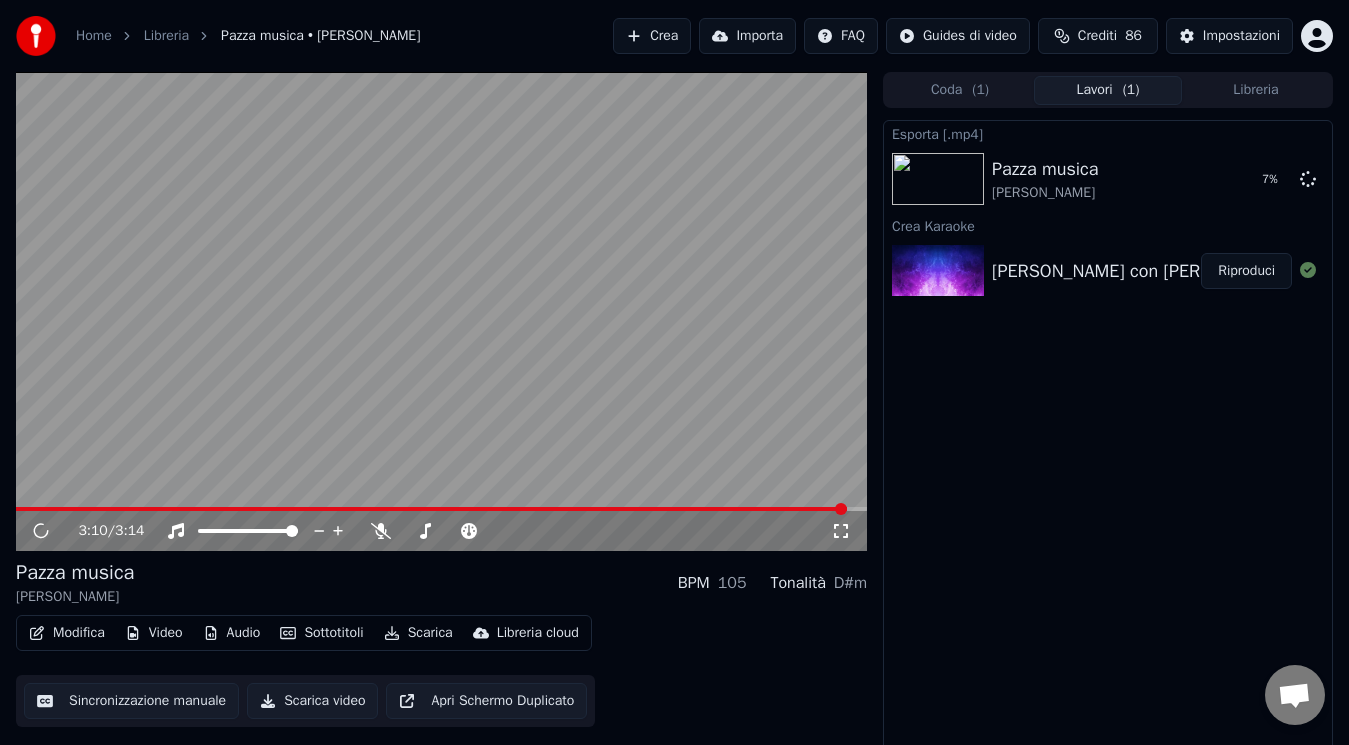 click at bounding box center (441, 509) 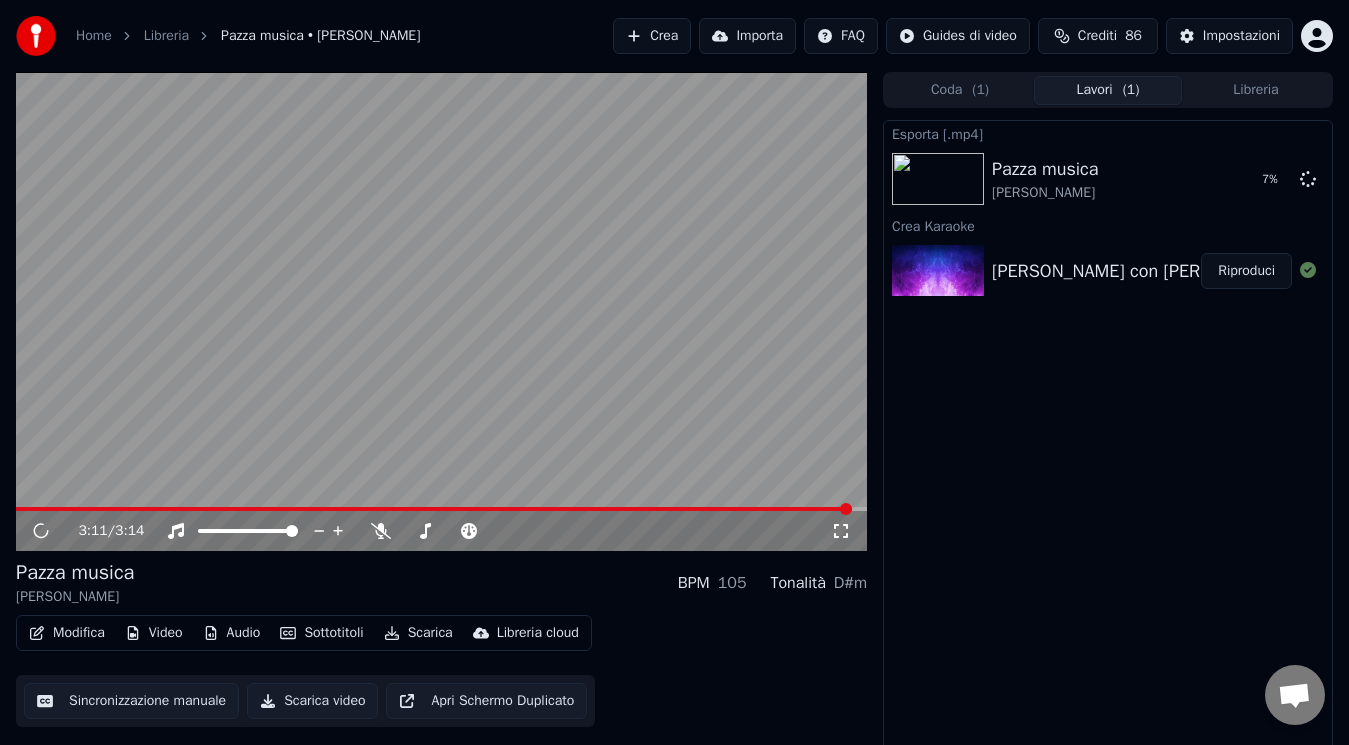 click at bounding box center [441, 509] 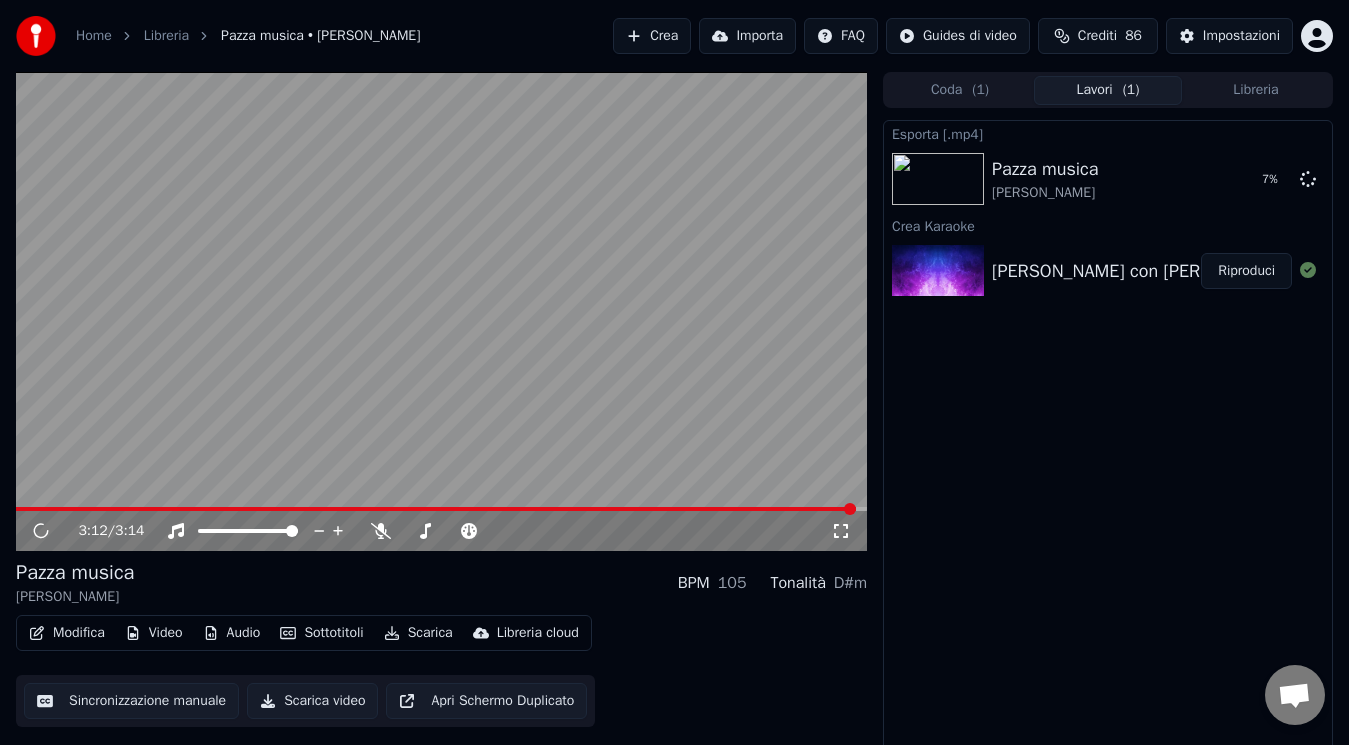 click at bounding box center [441, 509] 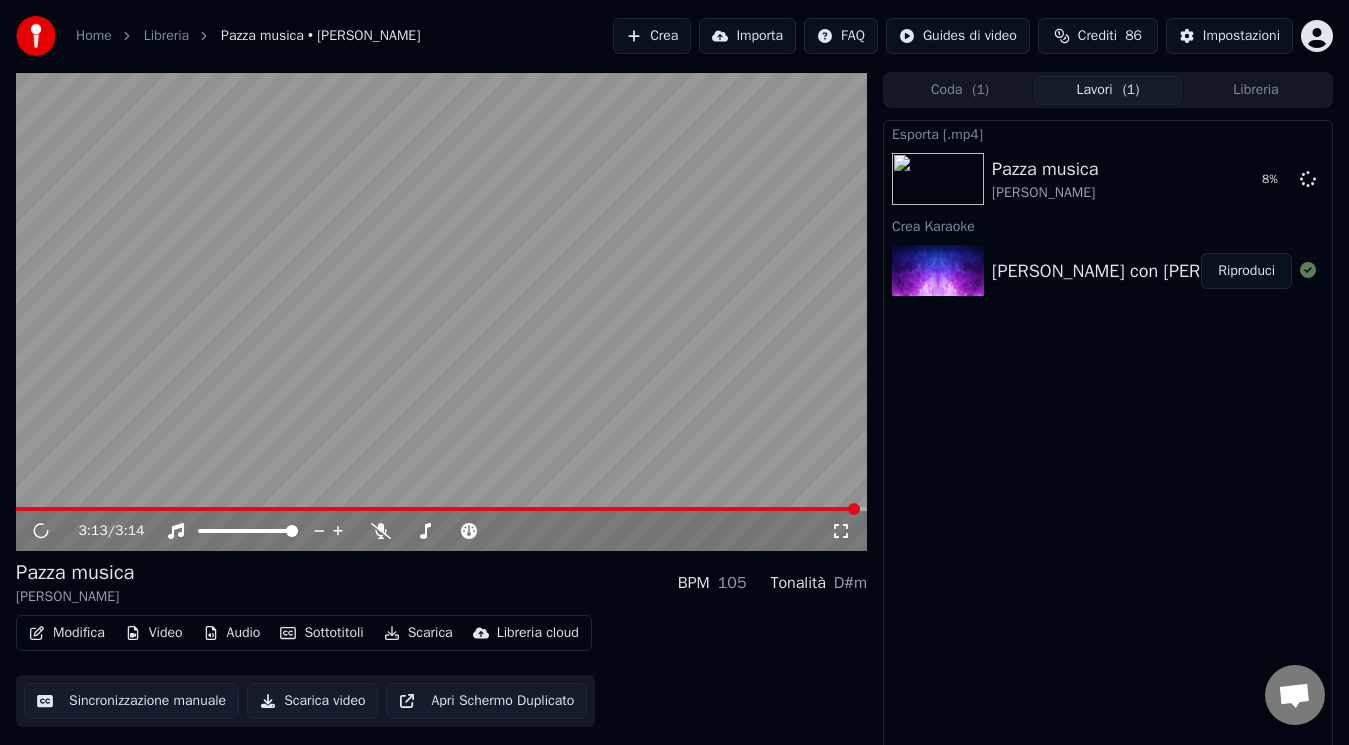 click at bounding box center (854, 509) 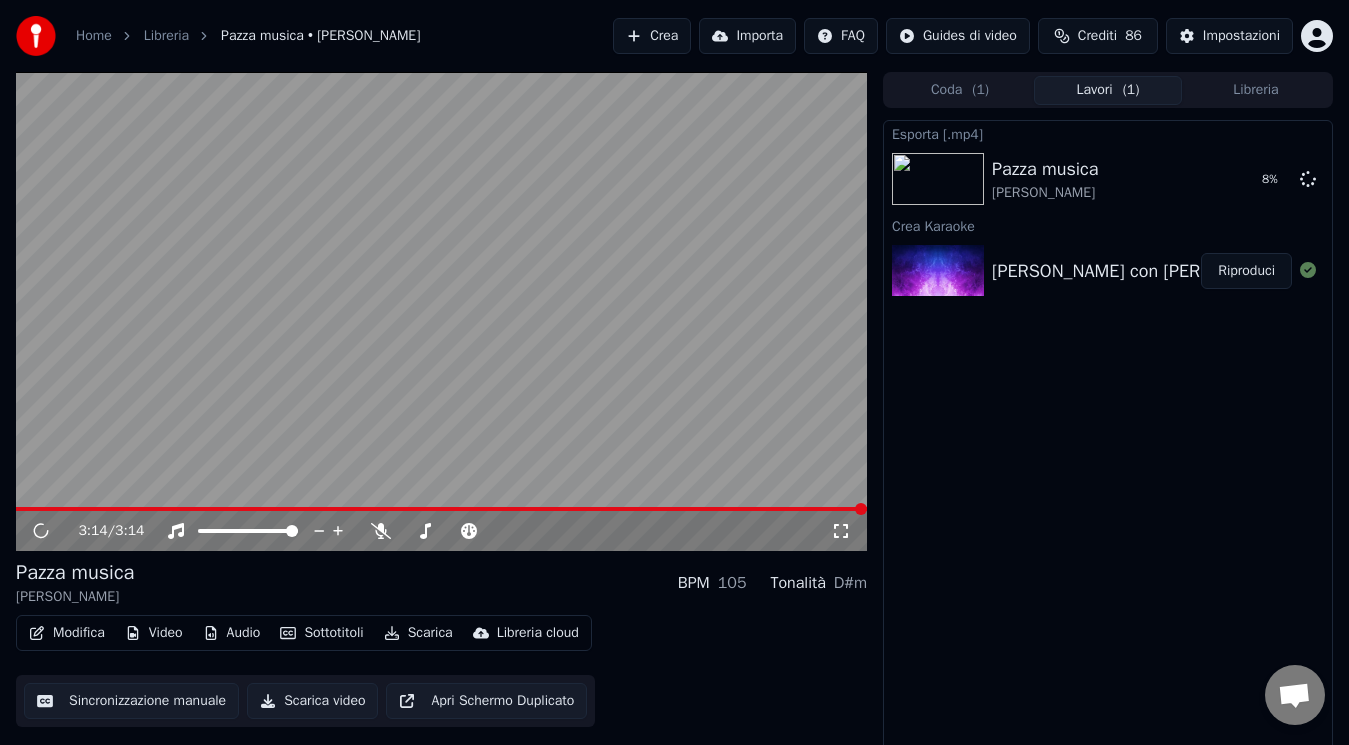 click at bounding box center [861, 509] 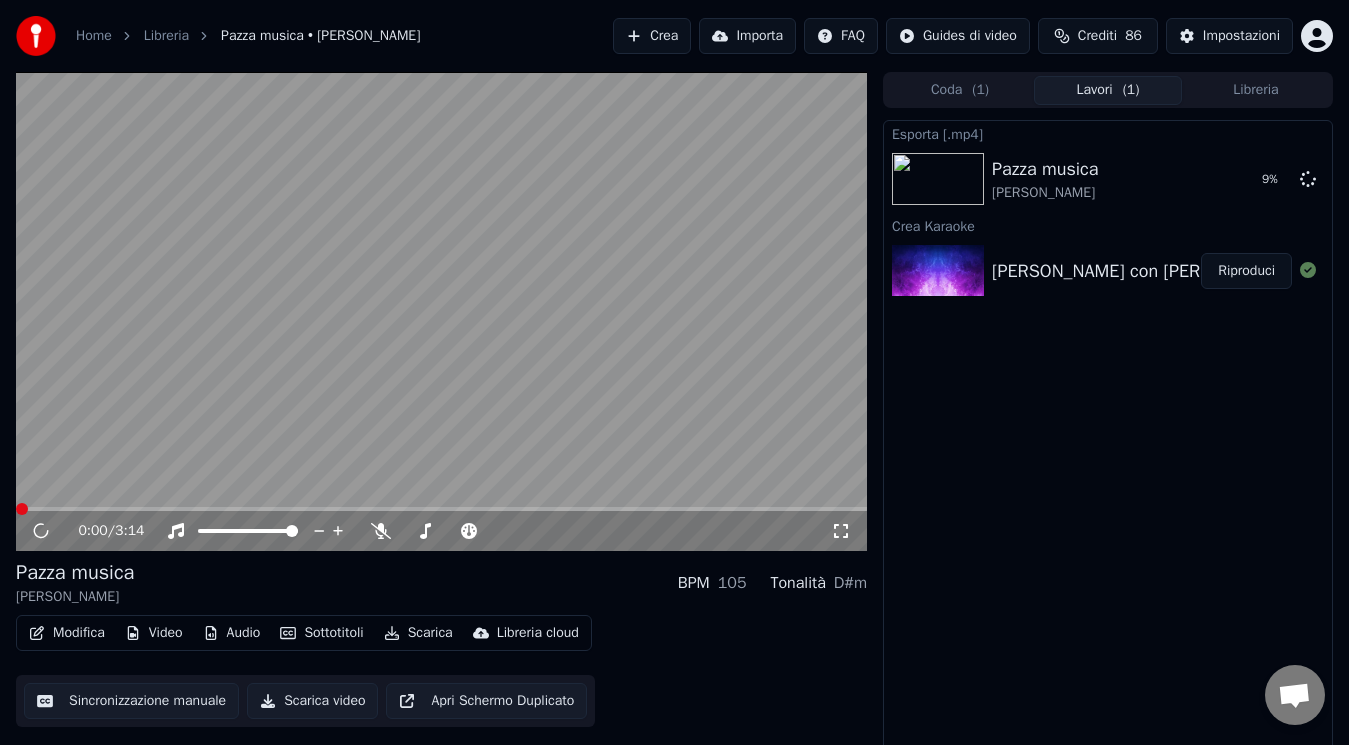 click at bounding box center (22, 509) 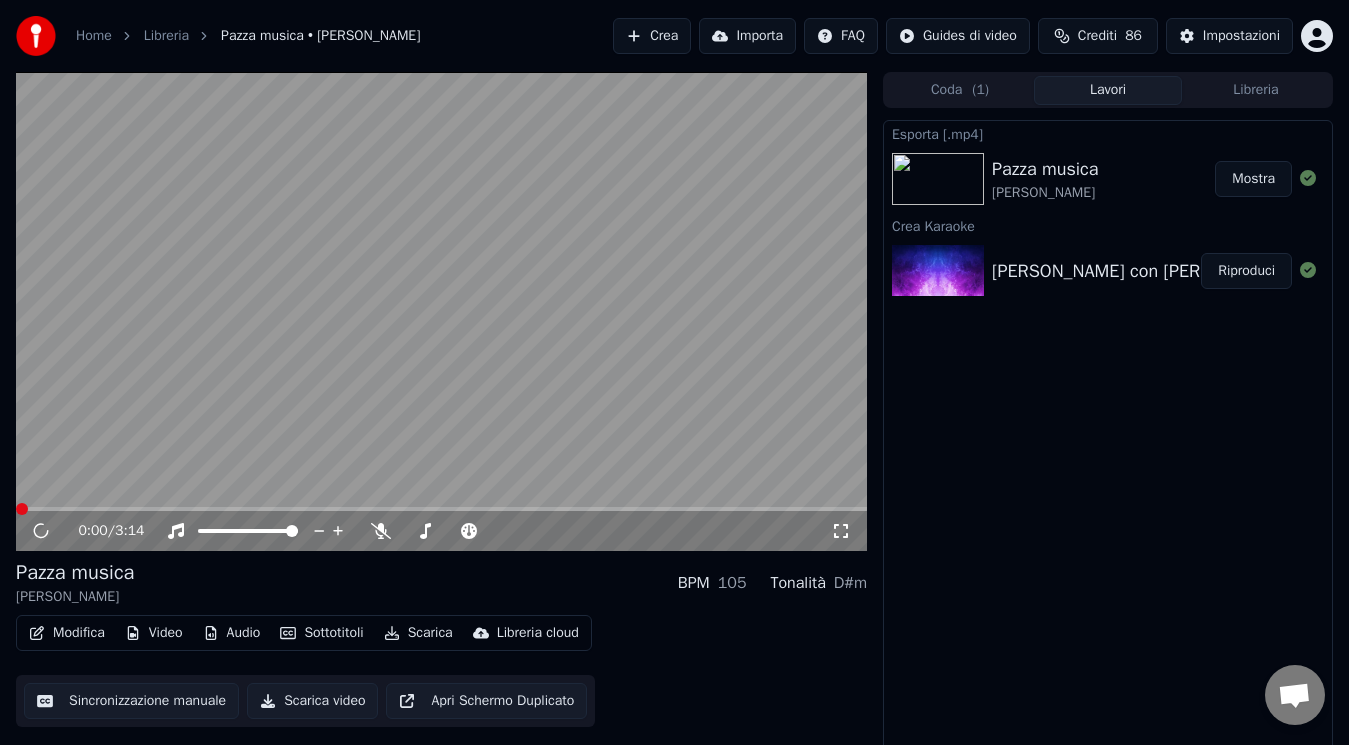 click on "Mostra" at bounding box center [1253, 179] 